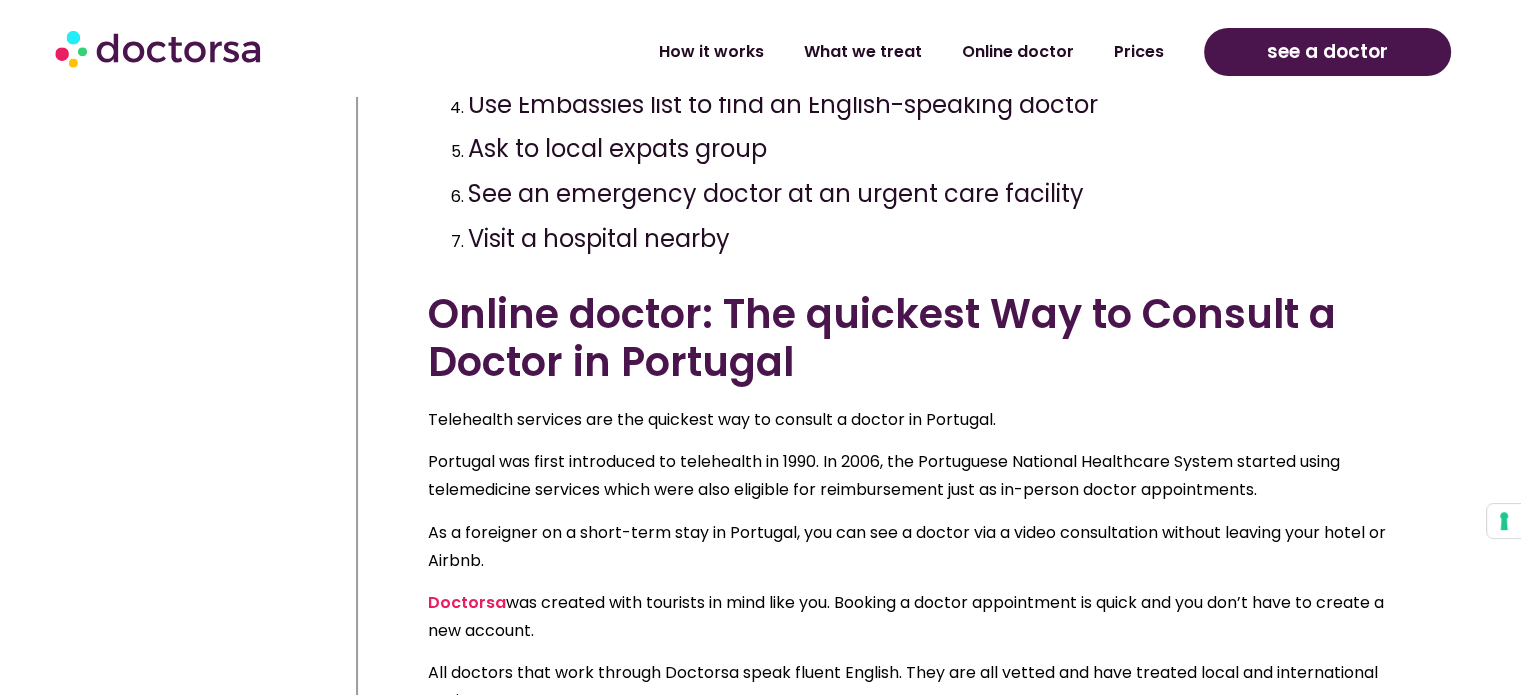 scroll, scrollTop: 1700, scrollLeft: 0, axis: vertical 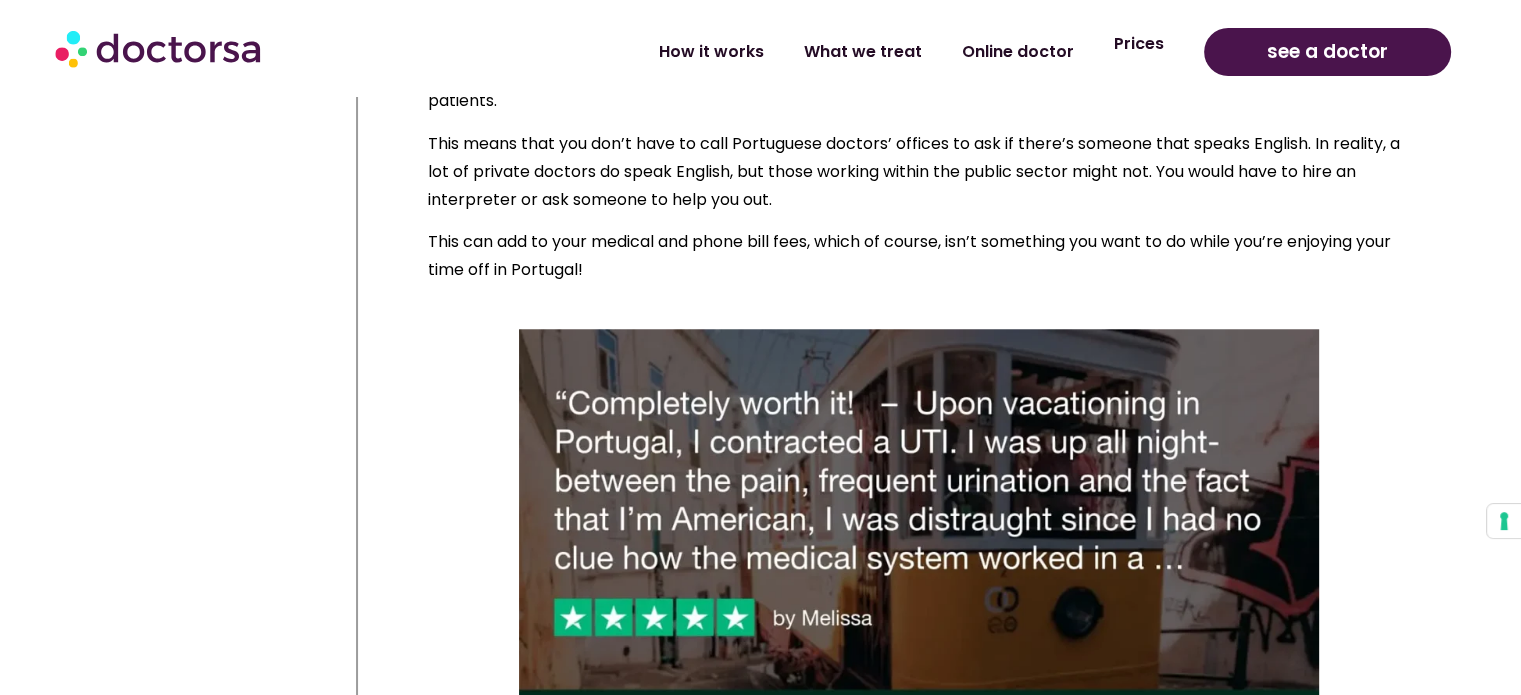 click on "Prices" 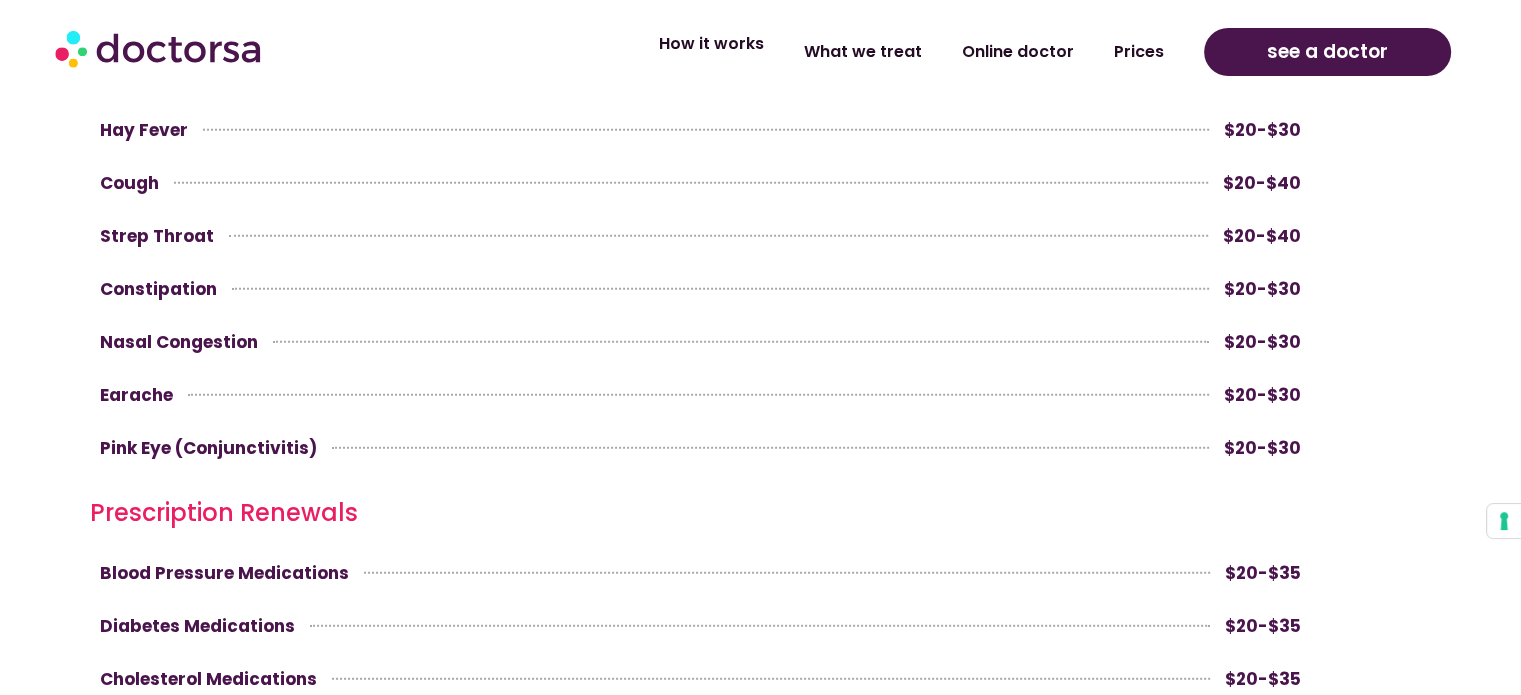 scroll, scrollTop: 5300, scrollLeft: 0, axis: vertical 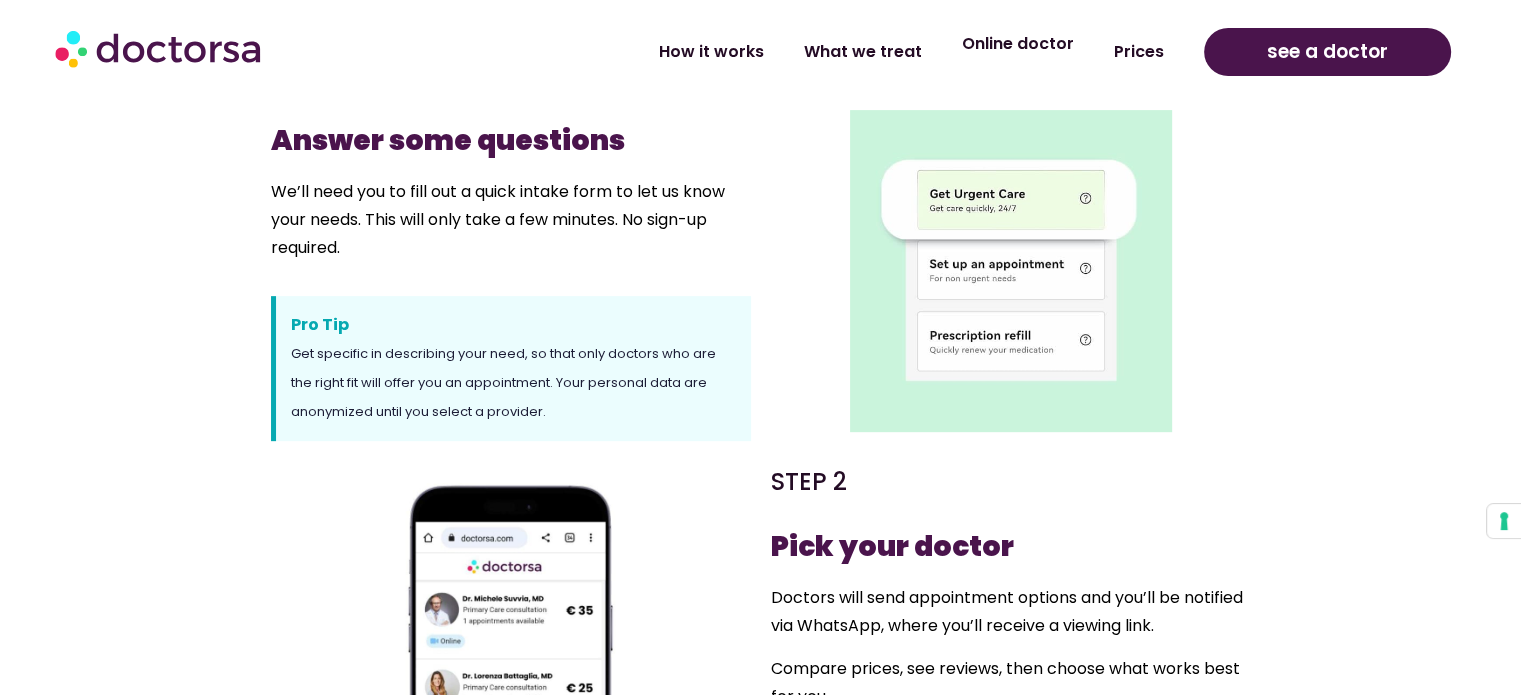 click on "Online doctor" 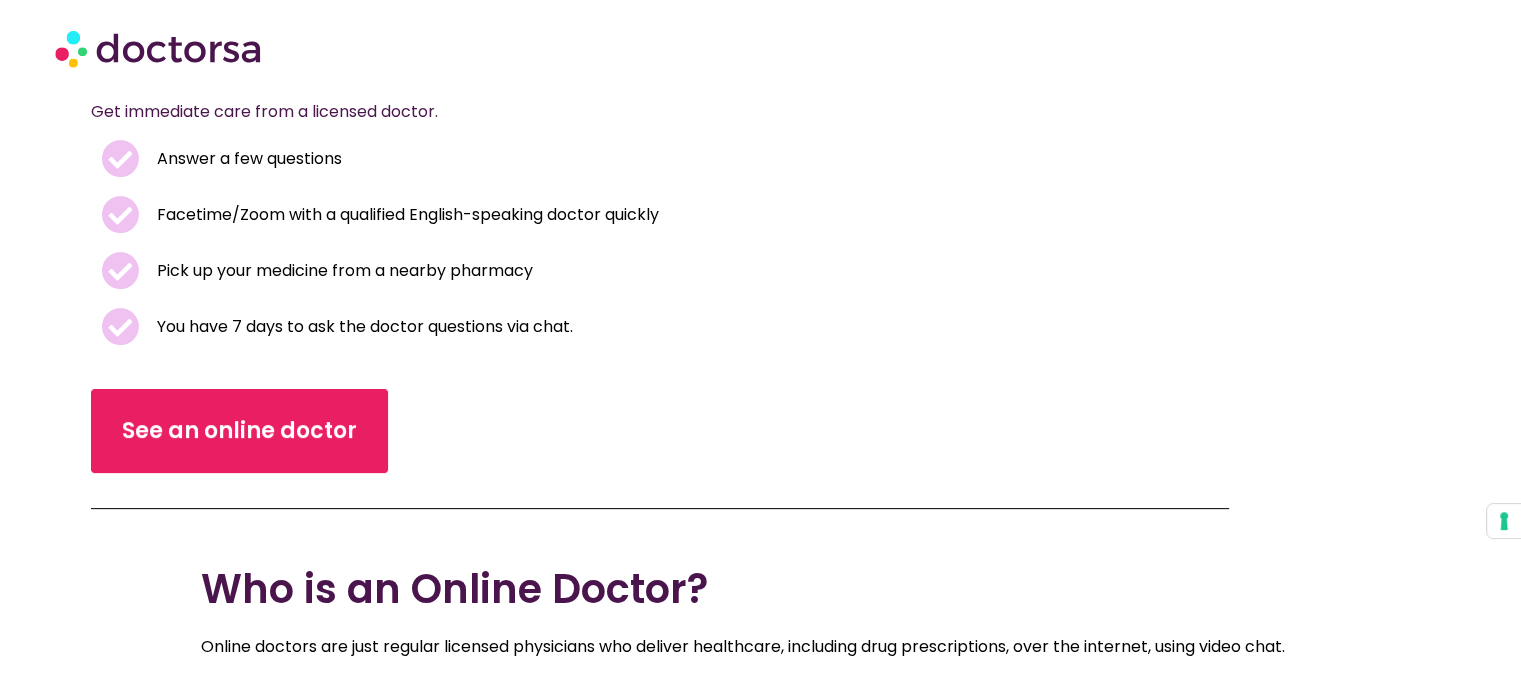 scroll, scrollTop: 500, scrollLeft: 0, axis: vertical 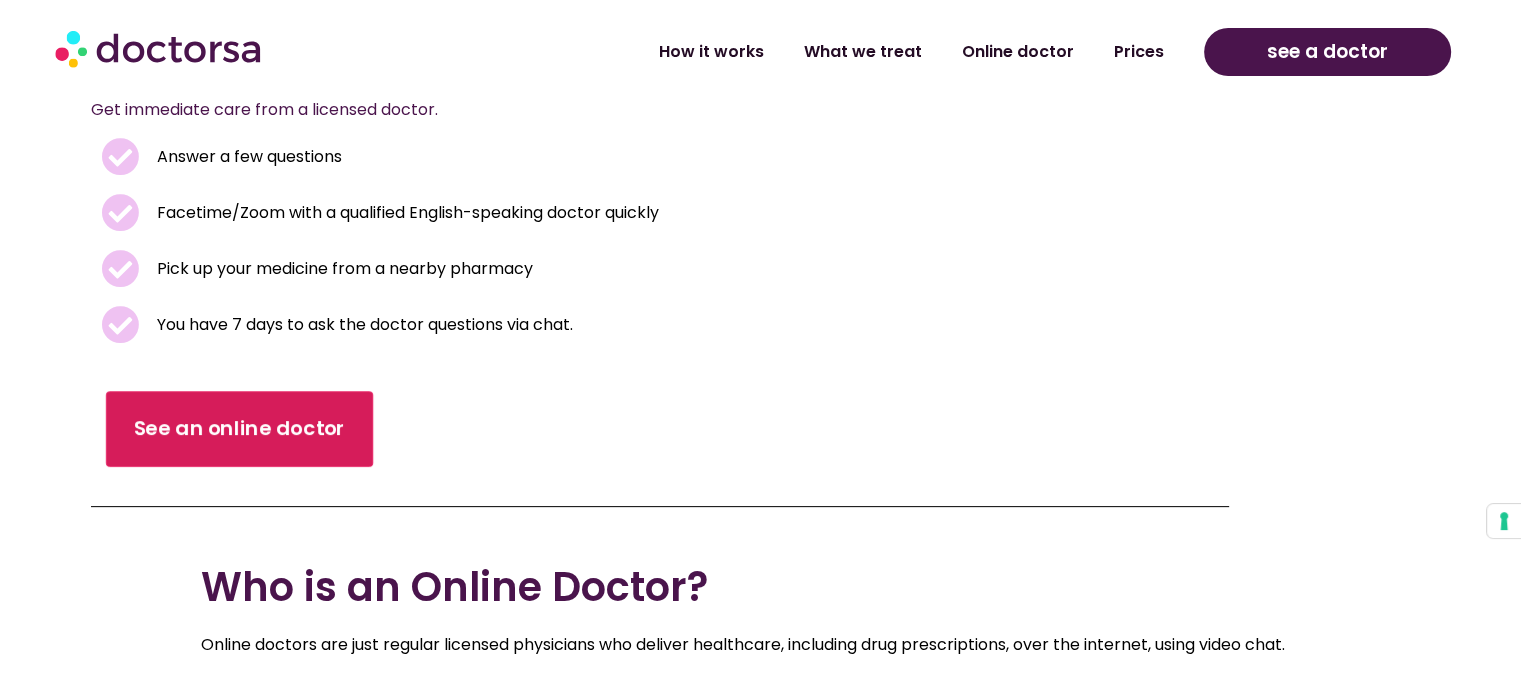 click on "See an online doctor" at bounding box center [240, 429] 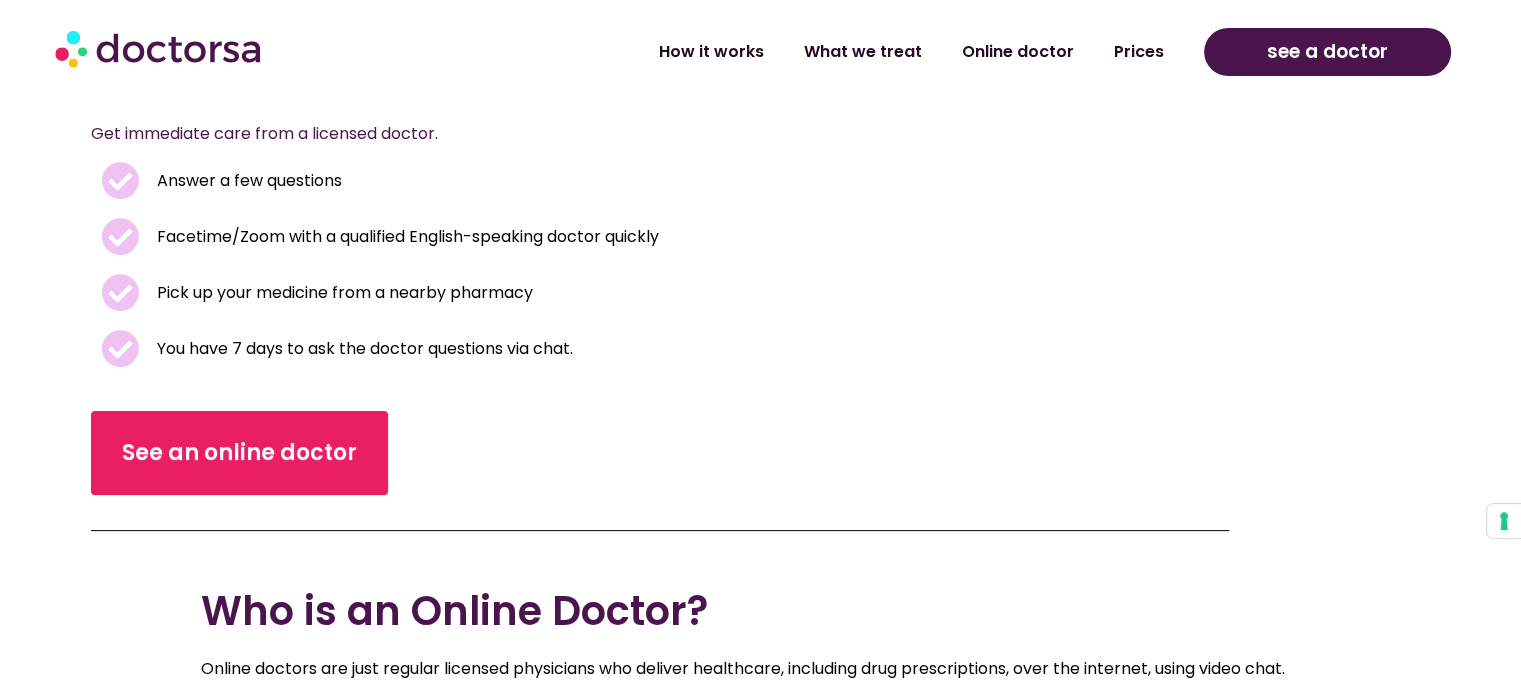 scroll, scrollTop: 500, scrollLeft: 0, axis: vertical 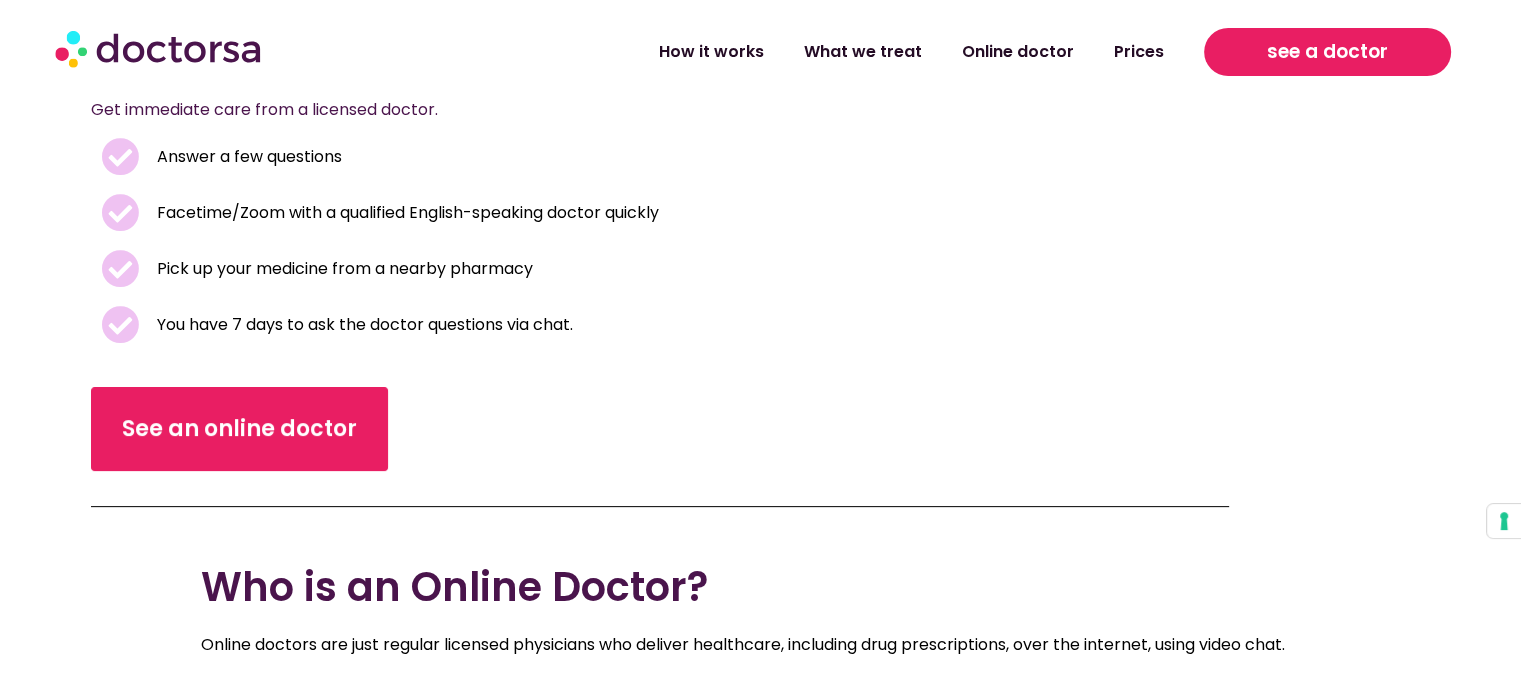 click on "see a doctor" at bounding box center [1327, 52] 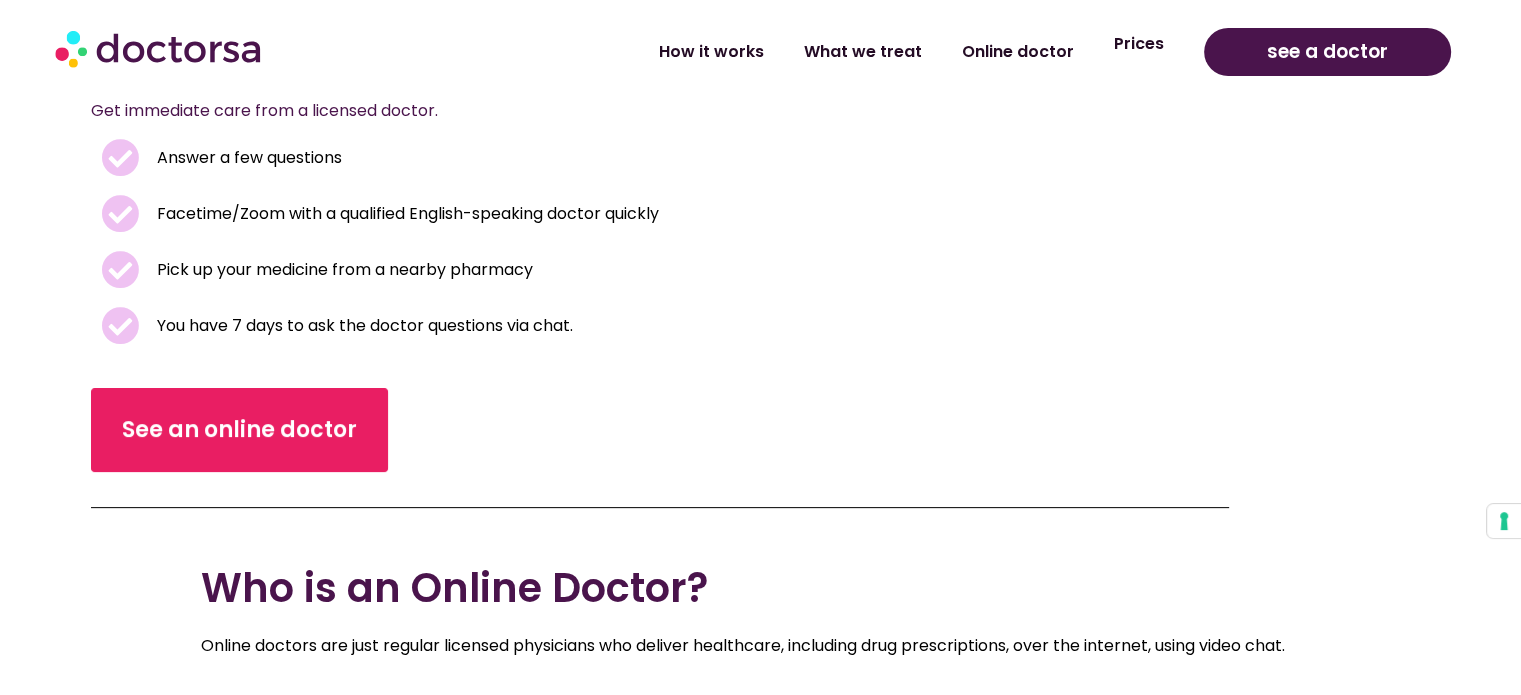 click on "Prices" 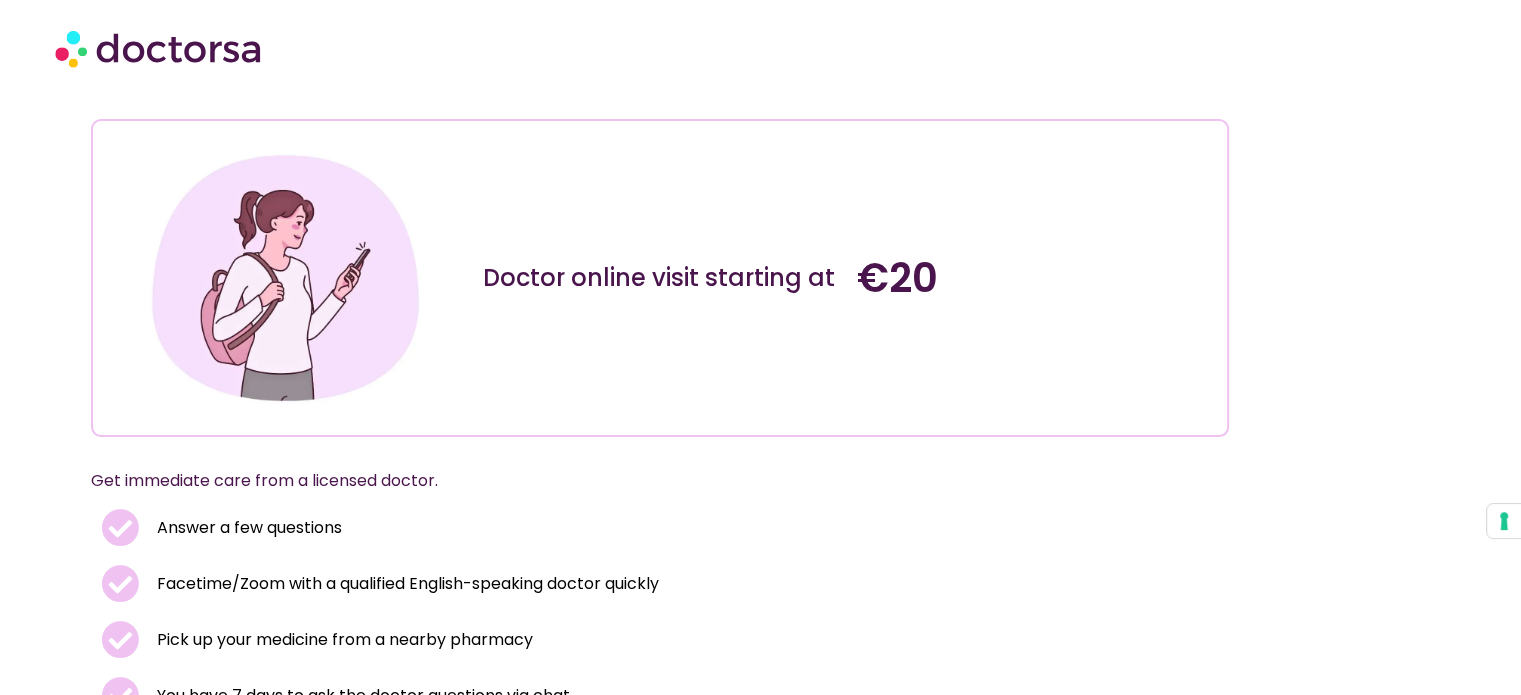 scroll, scrollTop: 500, scrollLeft: 0, axis: vertical 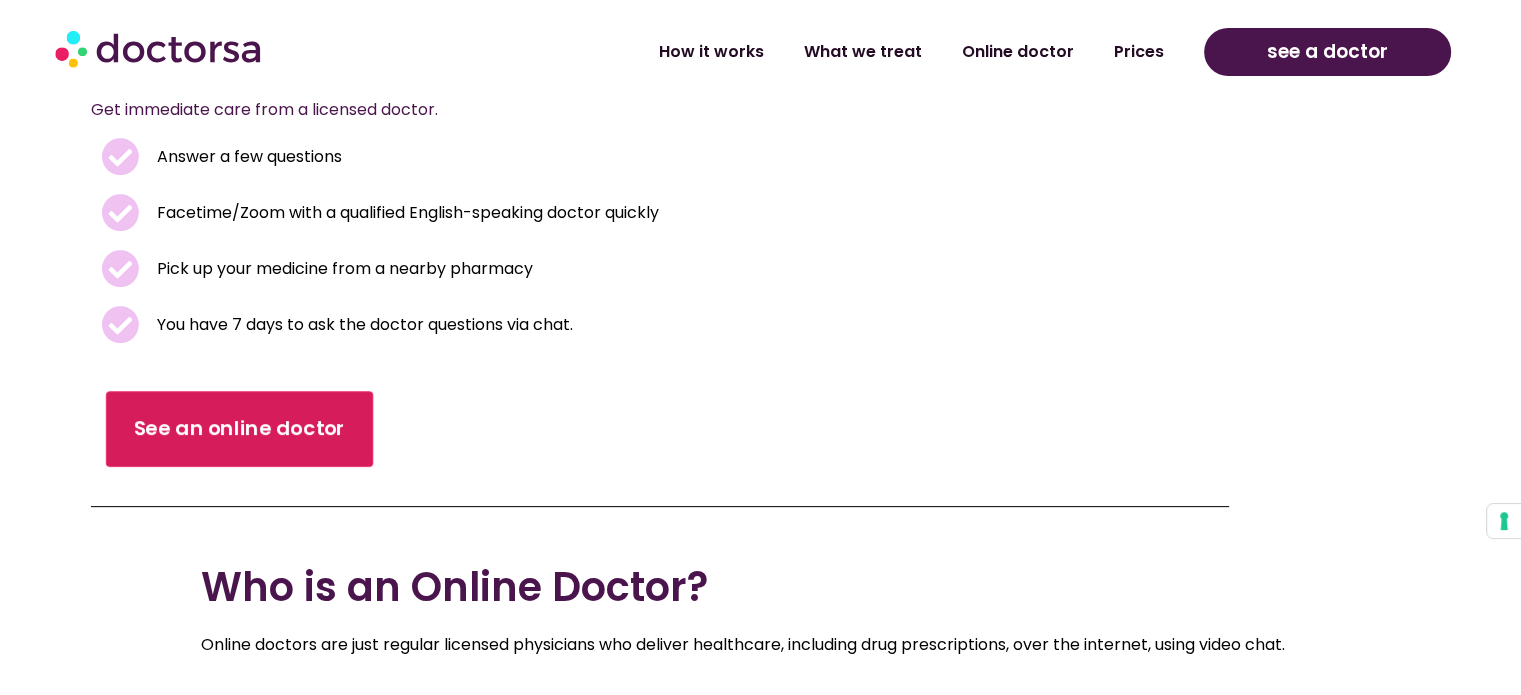 click on "See an online doctor" at bounding box center (240, 429) 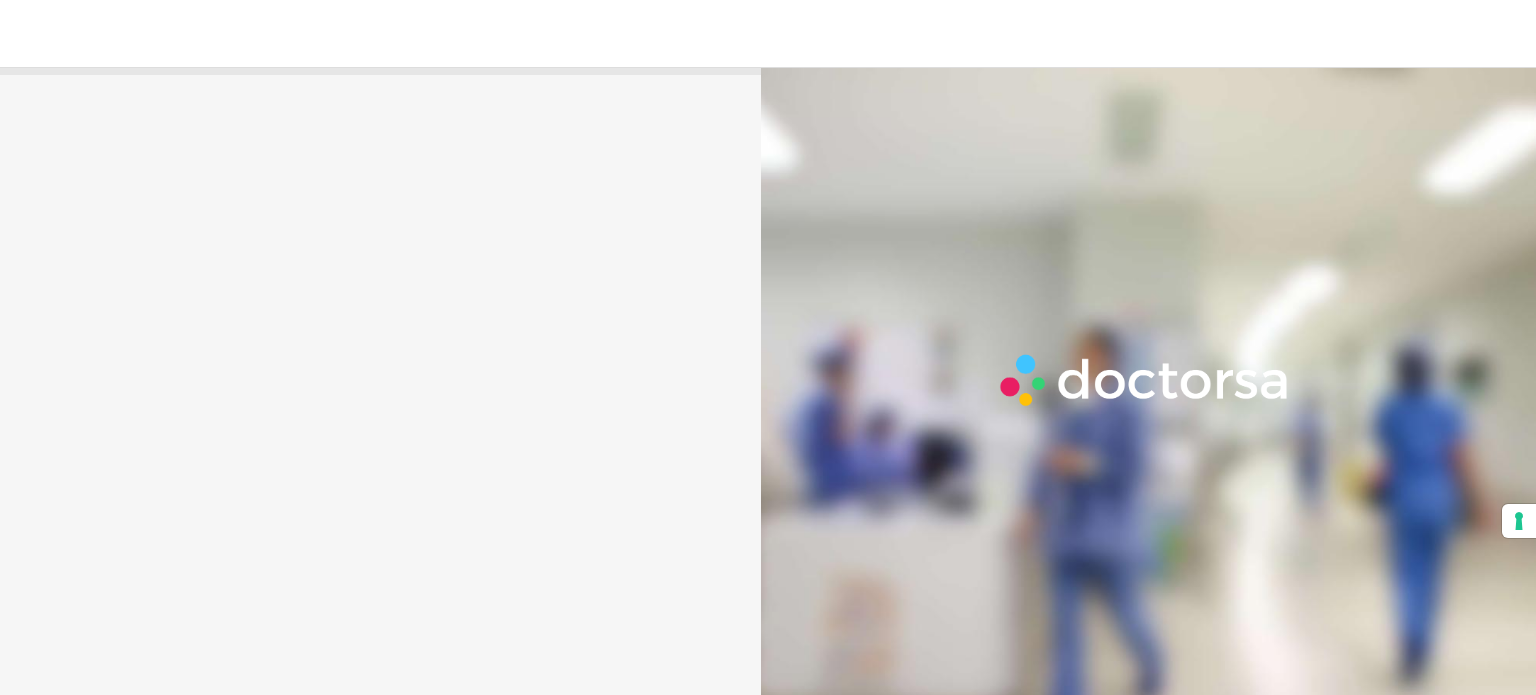 scroll, scrollTop: 0, scrollLeft: 0, axis: both 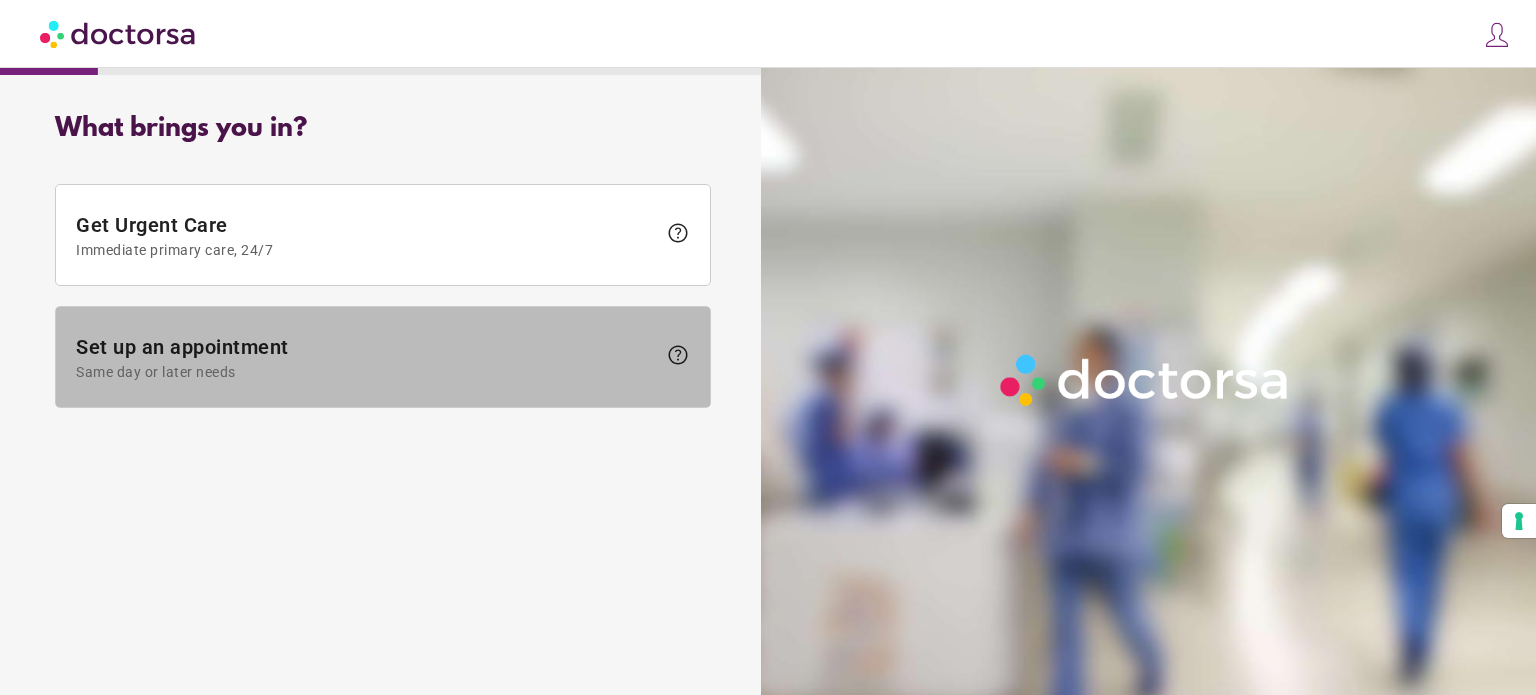 click at bounding box center [383, 357] 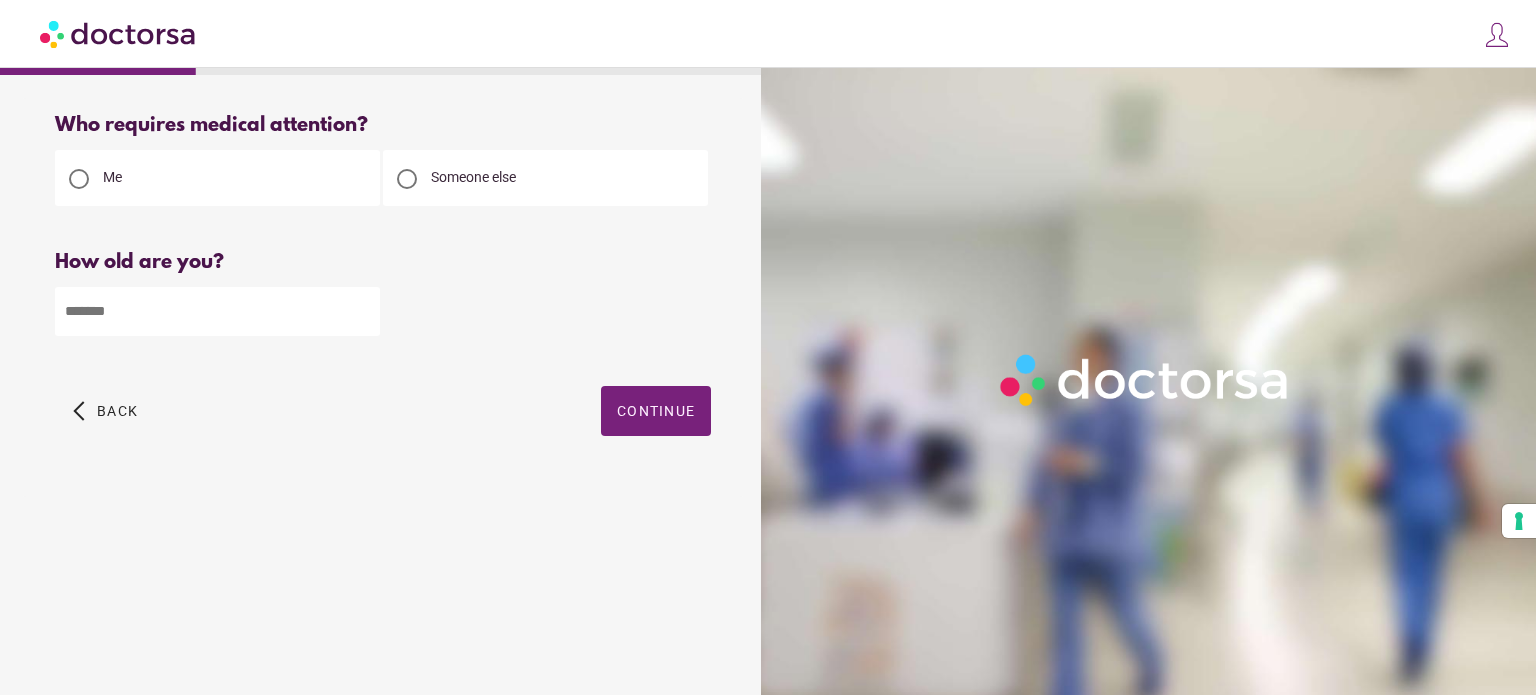 type on "*" 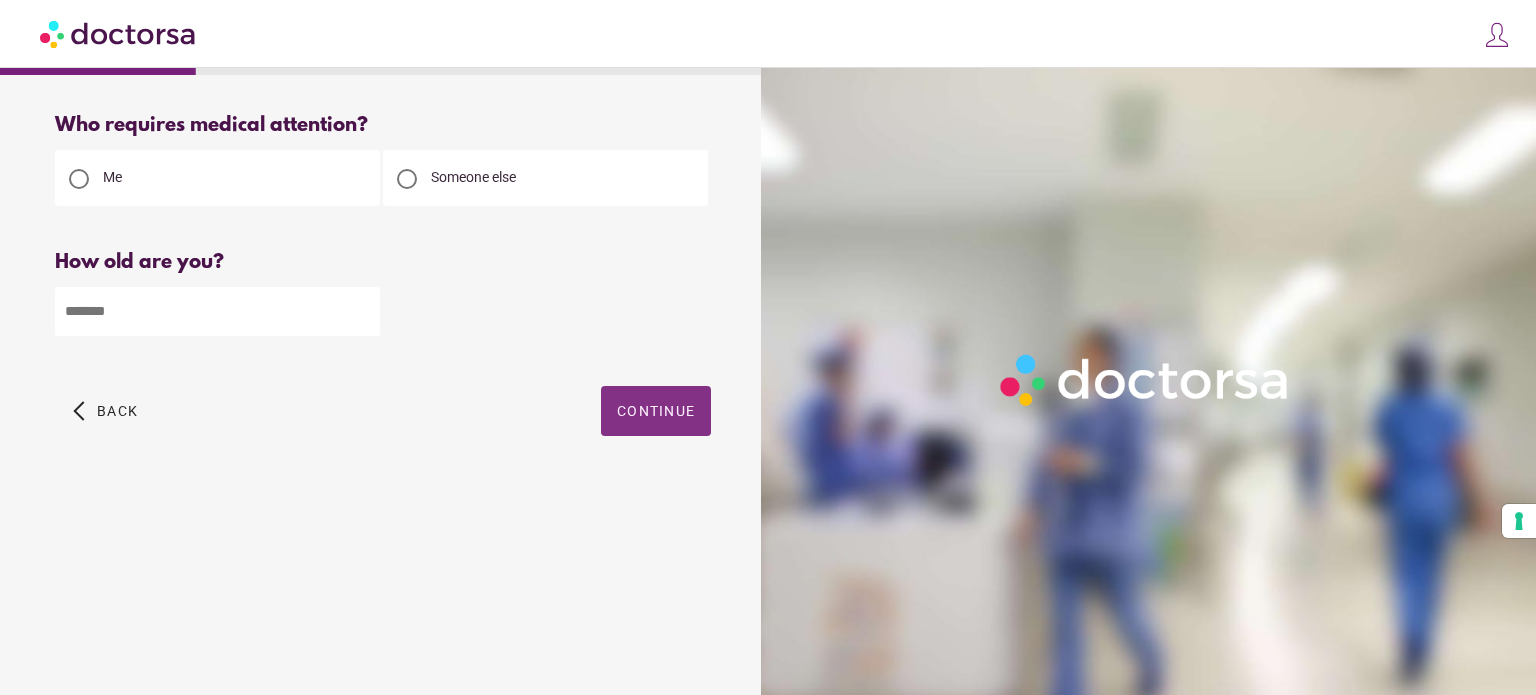type on "**" 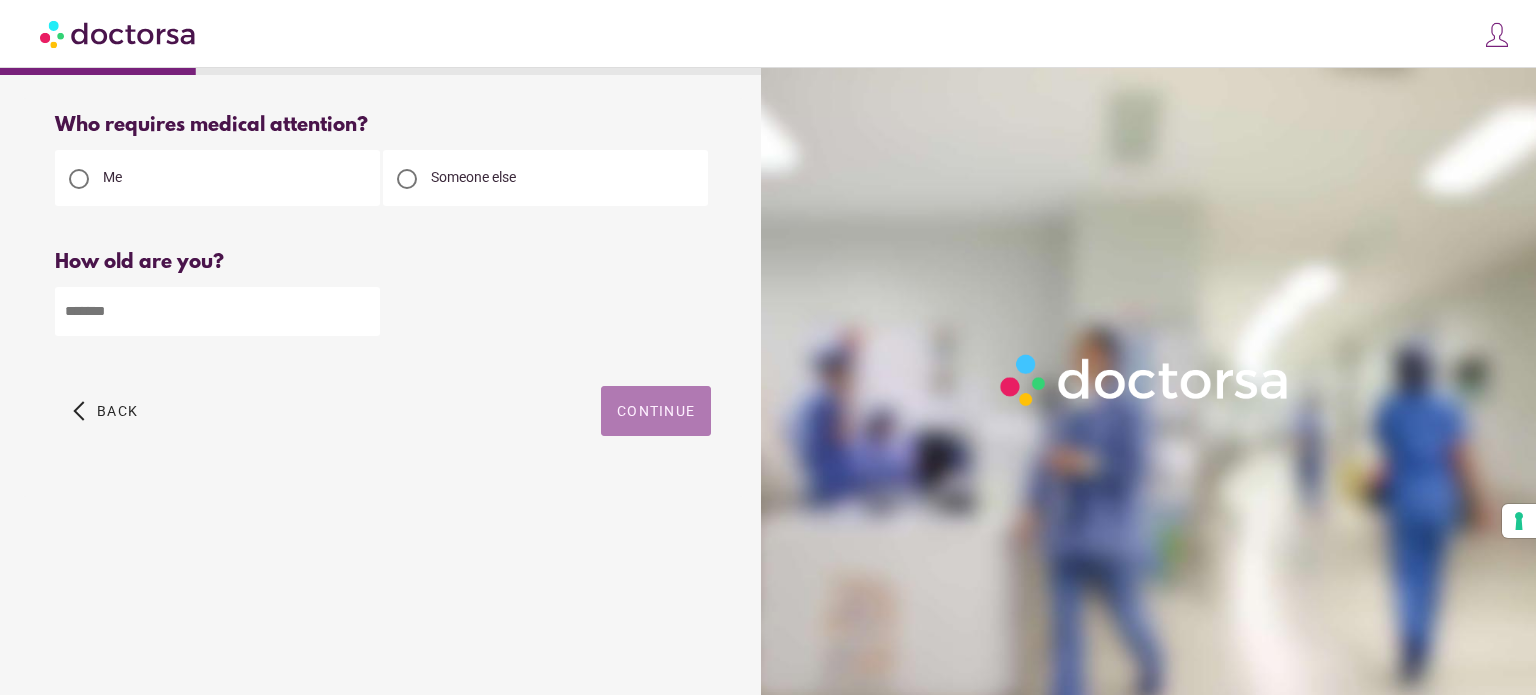 click at bounding box center (656, 411) 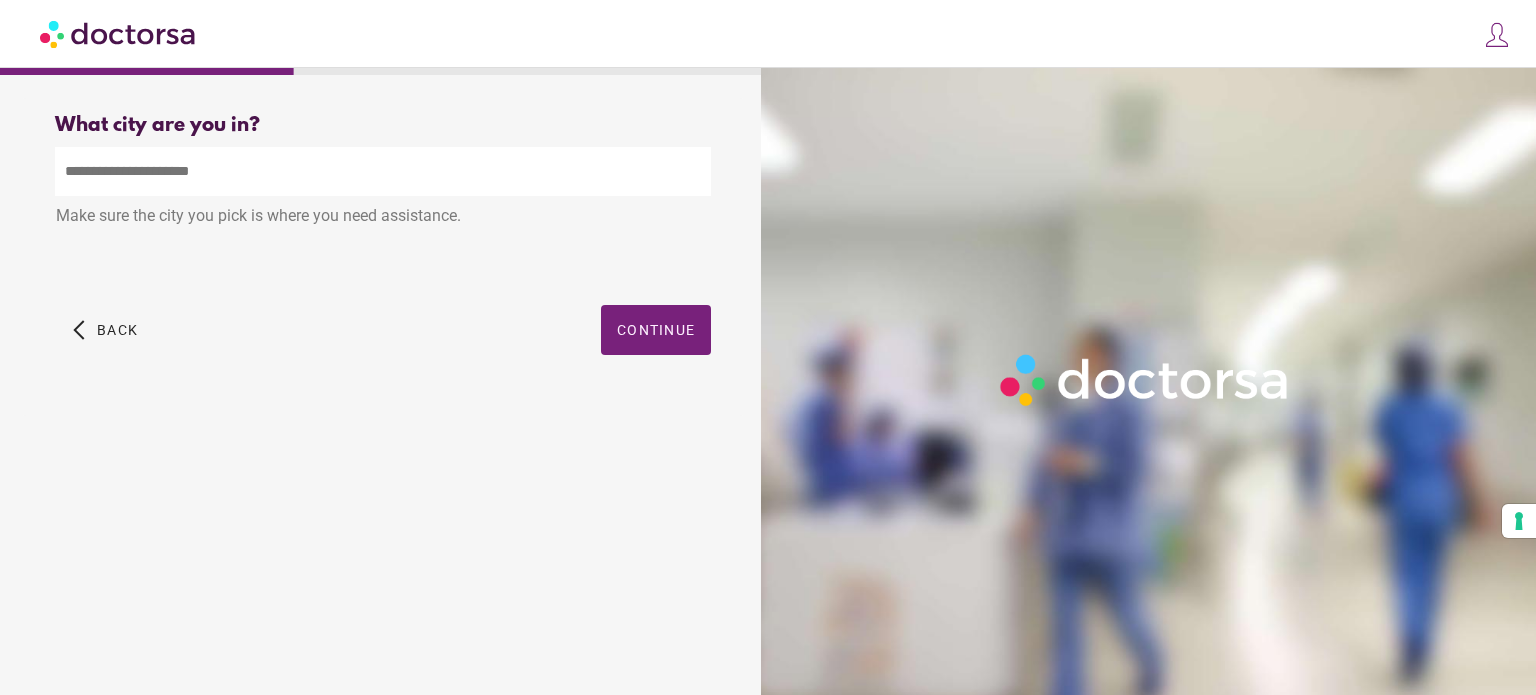 click at bounding box center [383, 171] 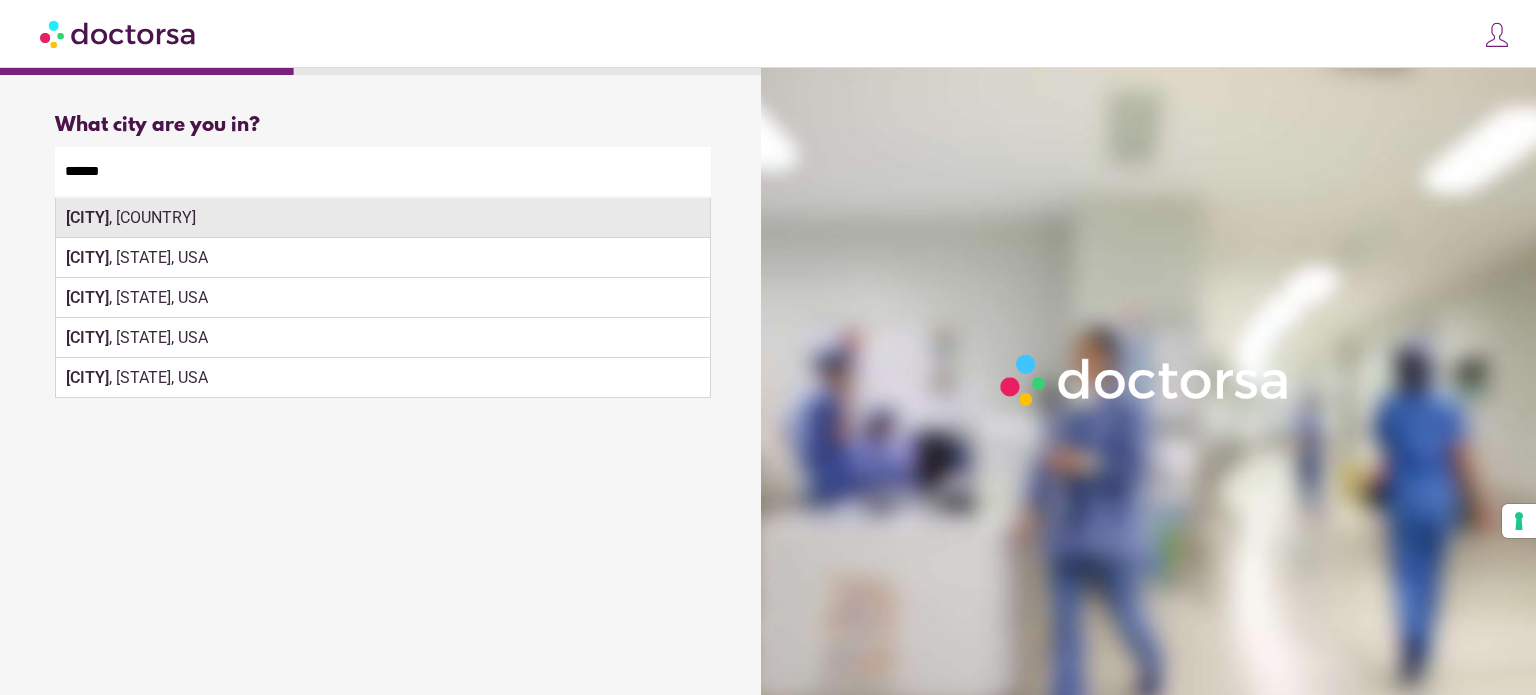 click on "Lisbon , Portugal" at bounding box center [383, 218] 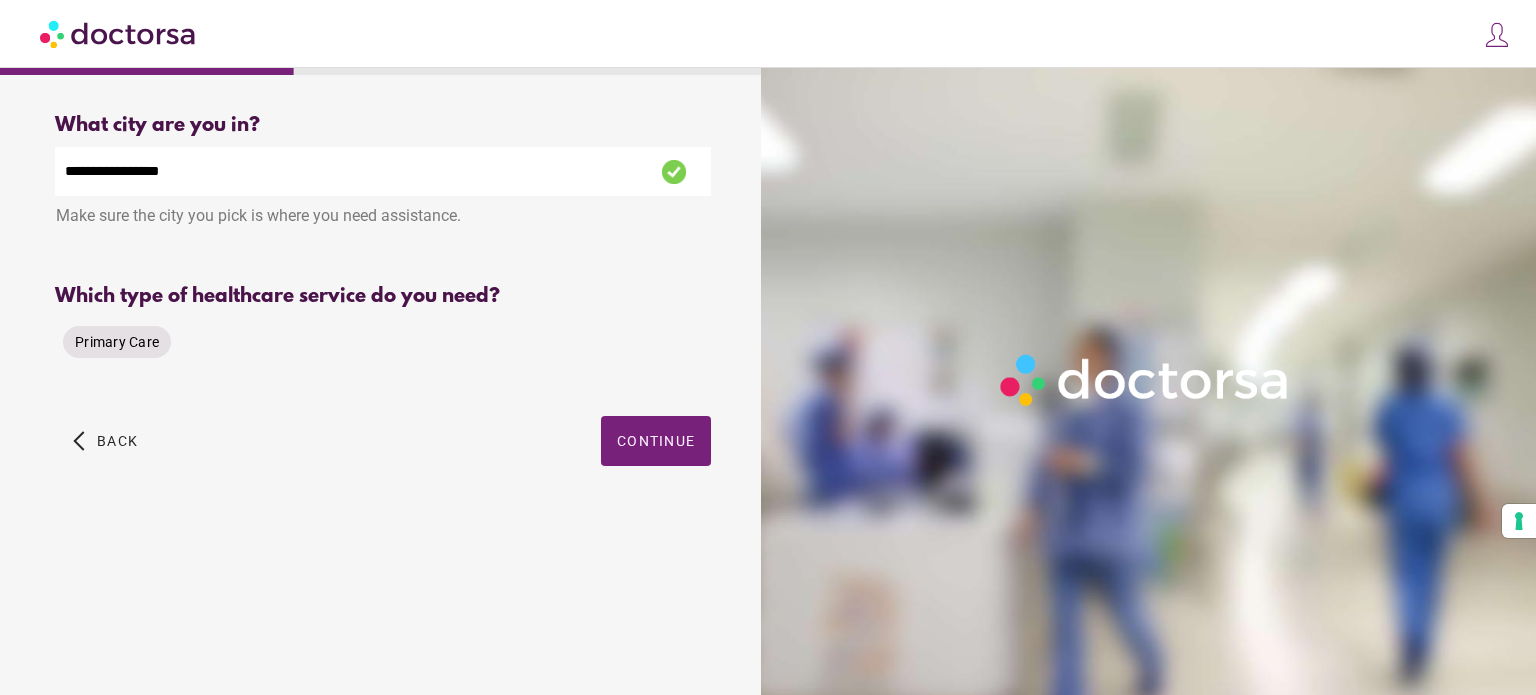 click on "Primary Care" at bounding box center (117, 342) 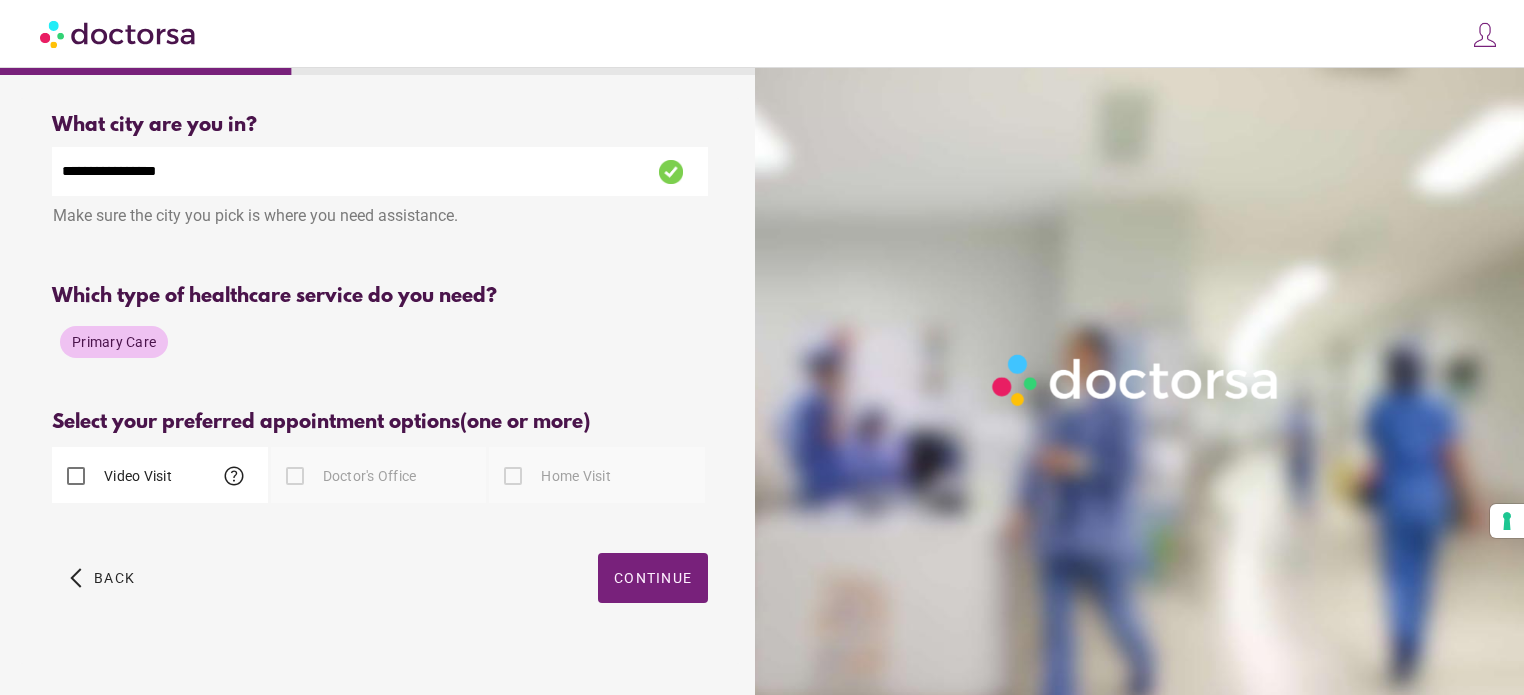 click at bounding box center (295, 476) 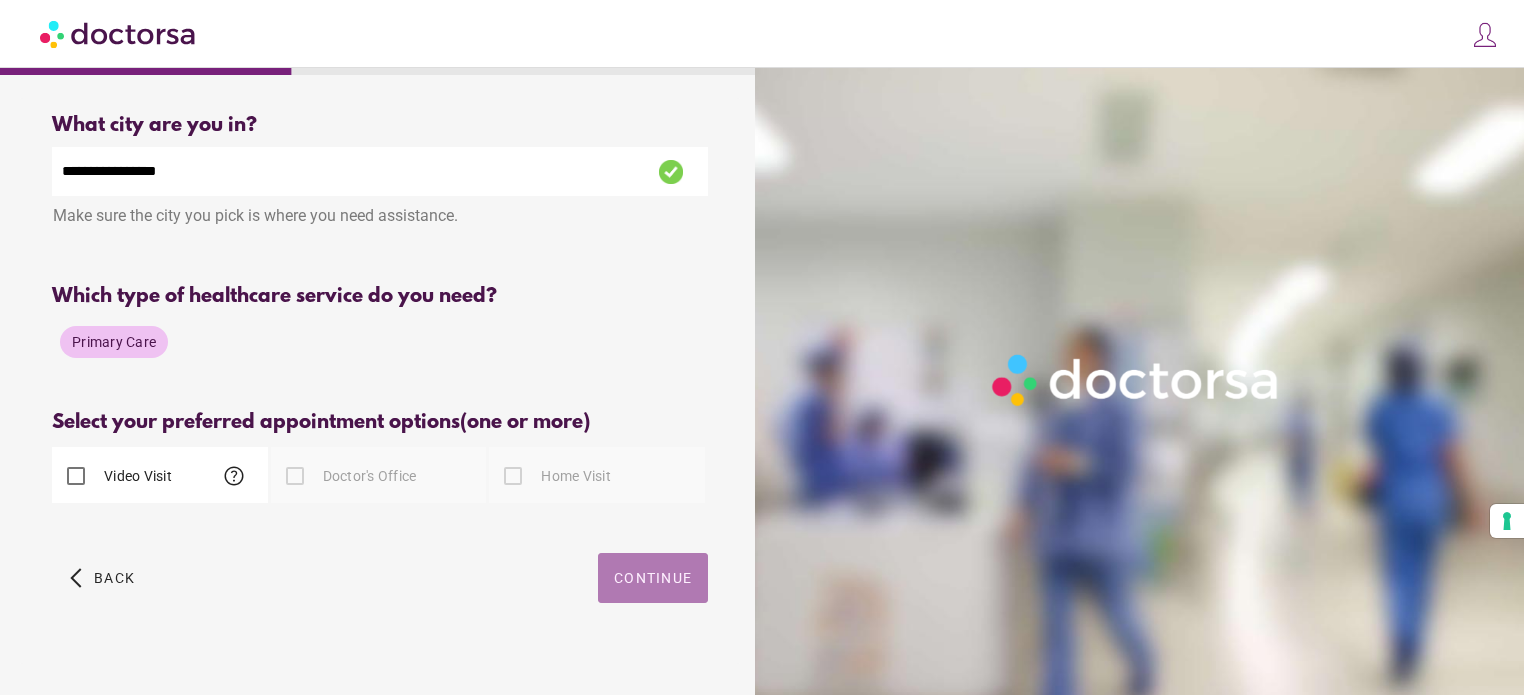 click on "Continue" at bounding box center (653, 578) 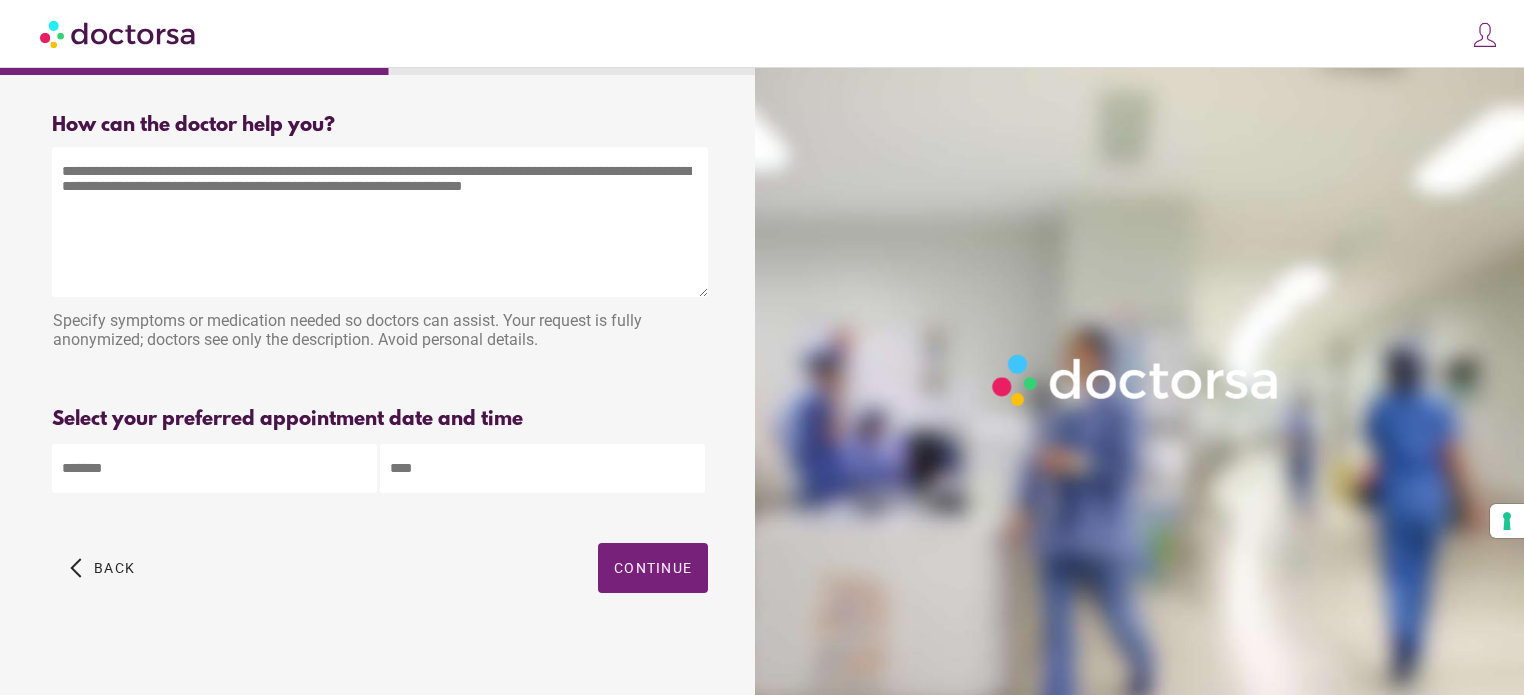 click at bounding box center [380, 222] 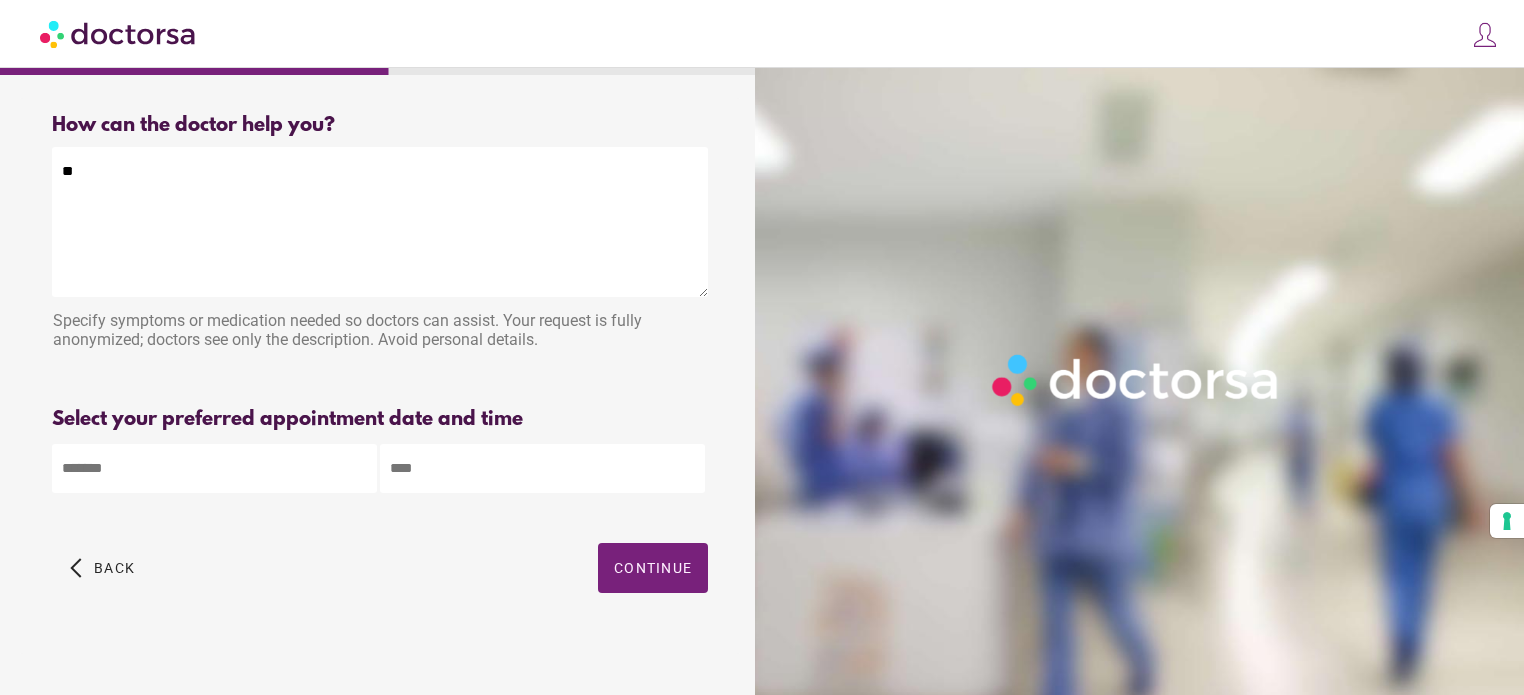 type on "*" 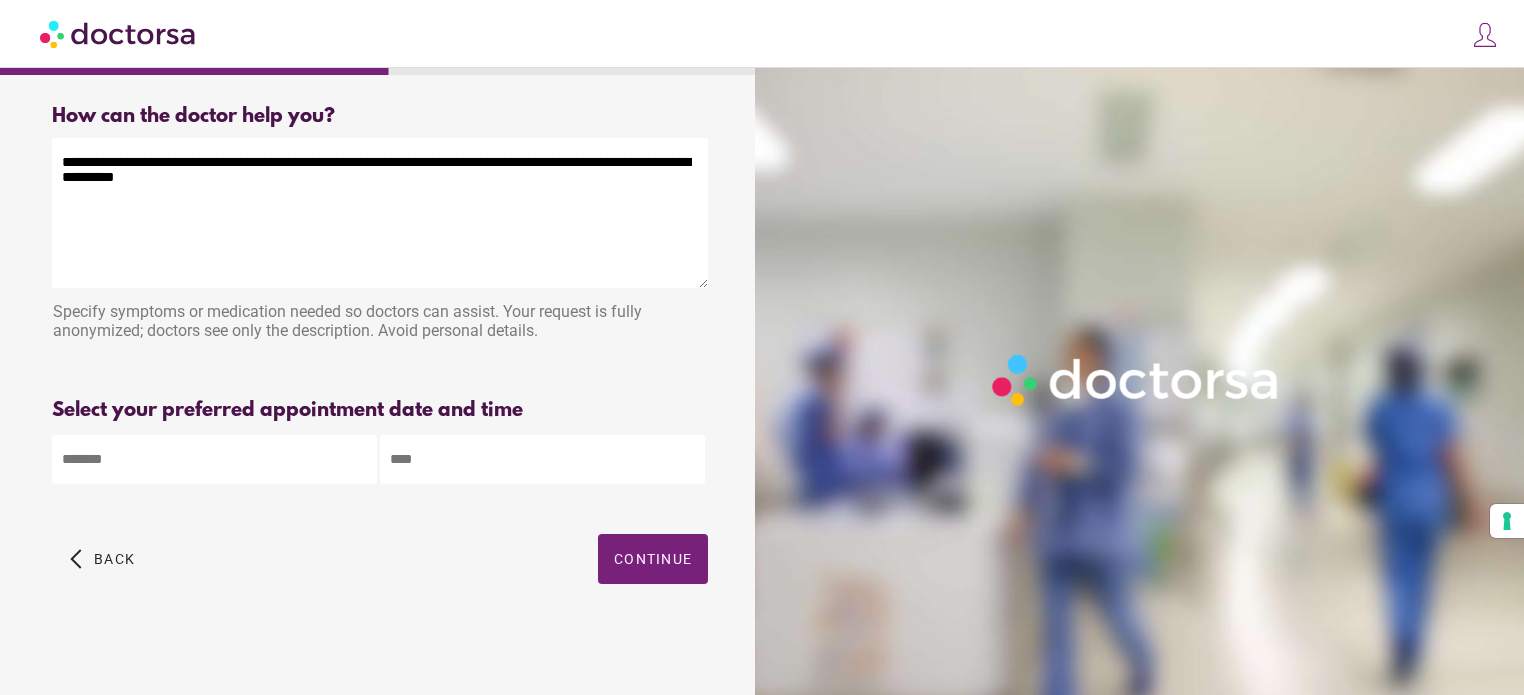 scroll, scrollTop: 13, scrollLeft: 0, axis: vertical 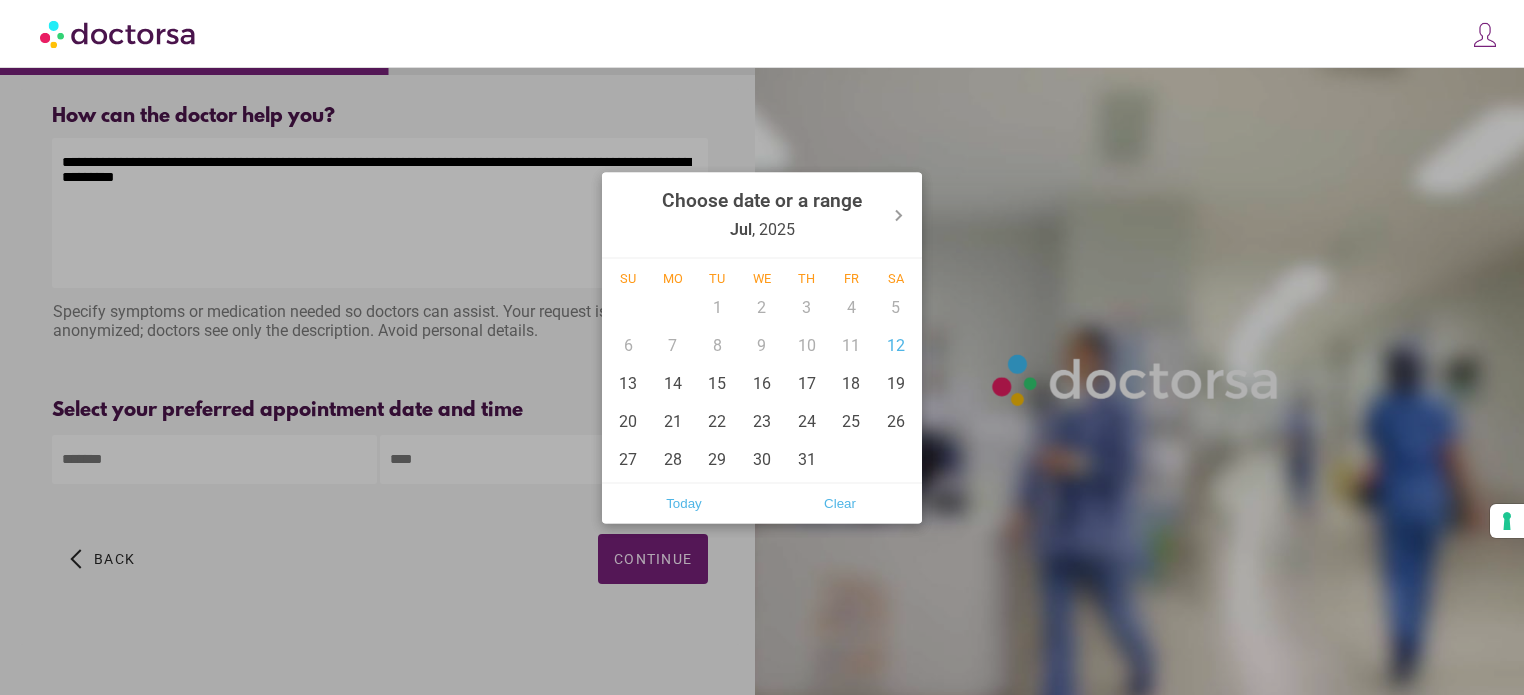click on "**********" at bounding box center [762, 343] 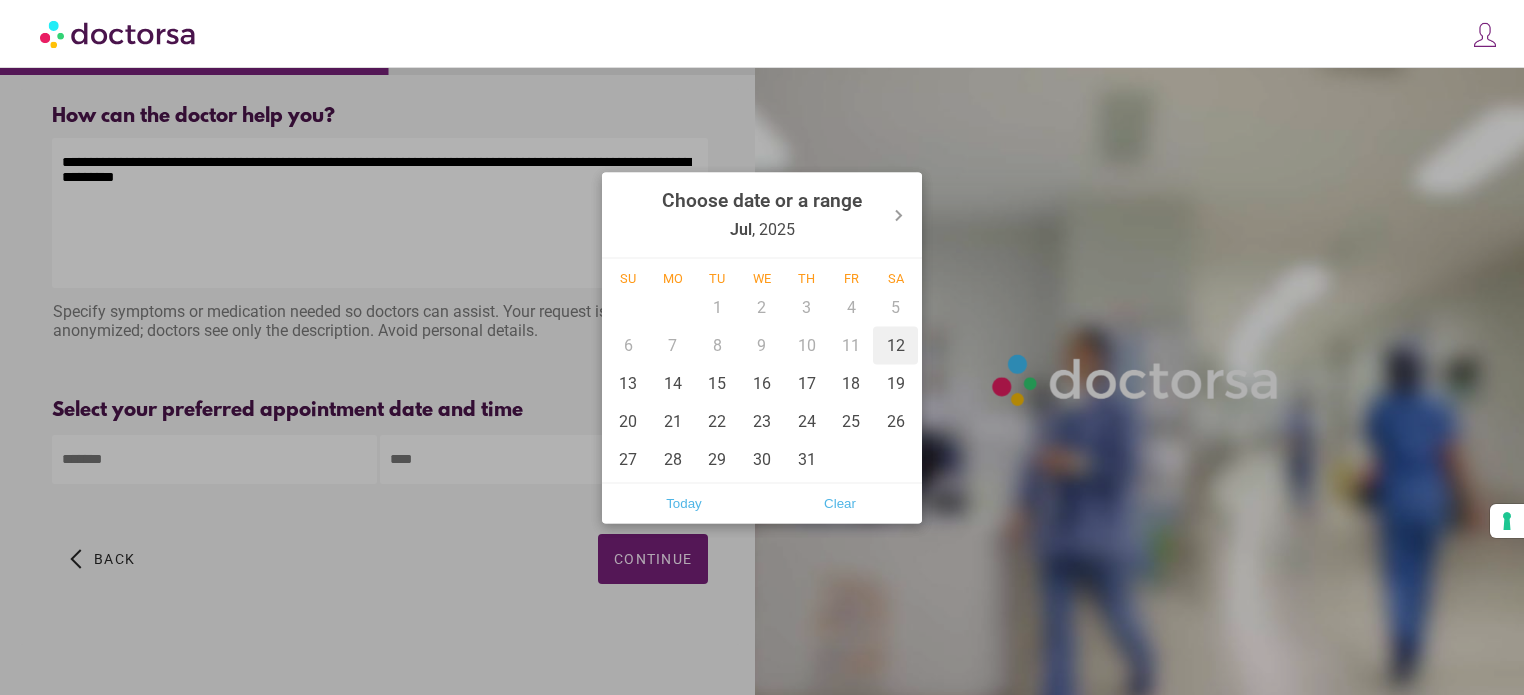 click on "12" at bounding box center (895, 345) 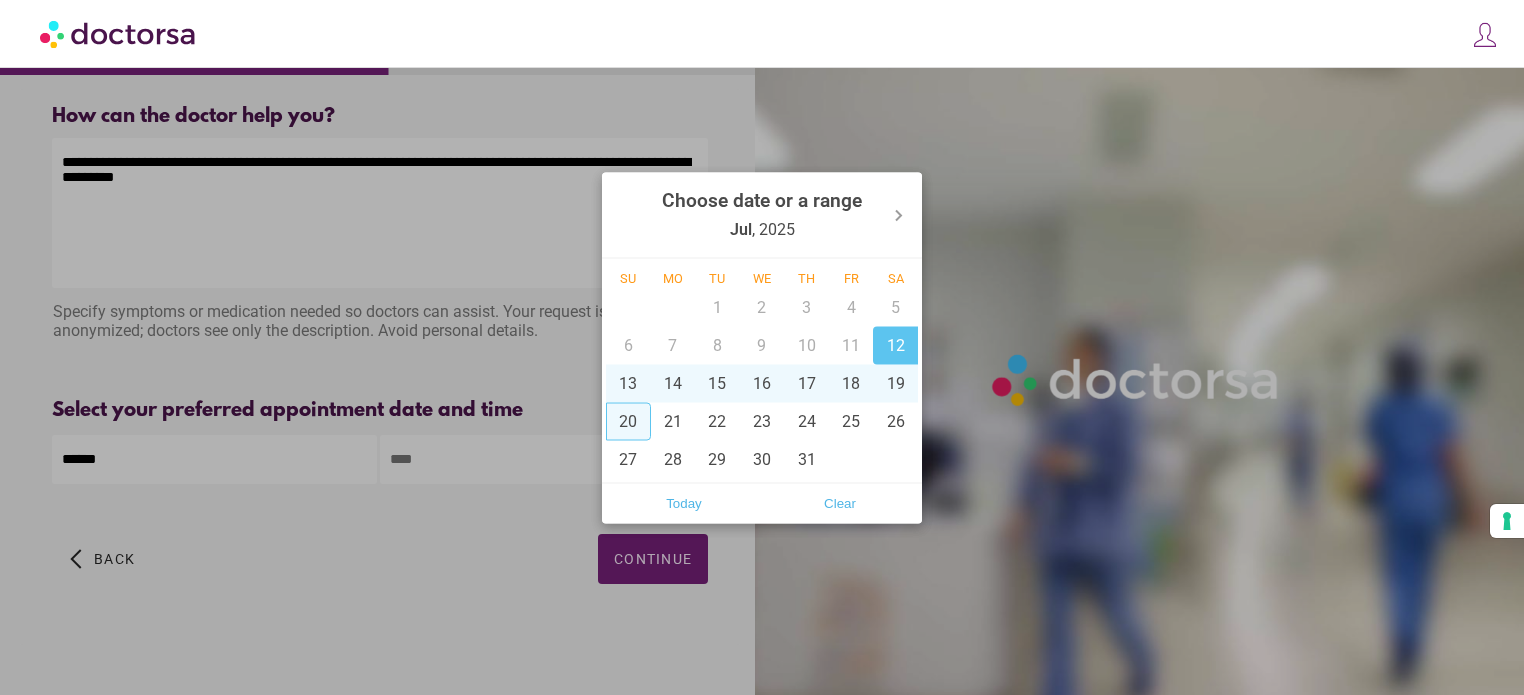 click at bounding box center [762, 347] 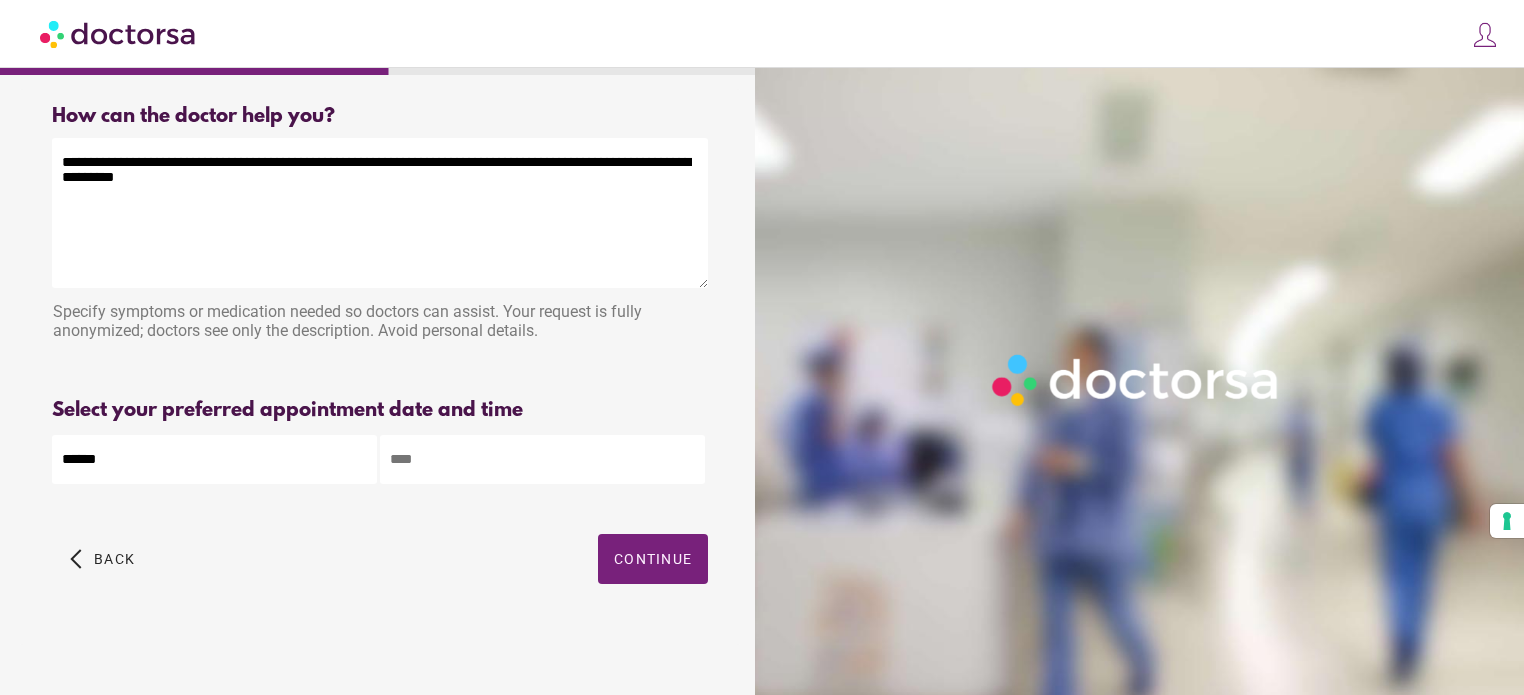 click at bounding box center (542, 459) 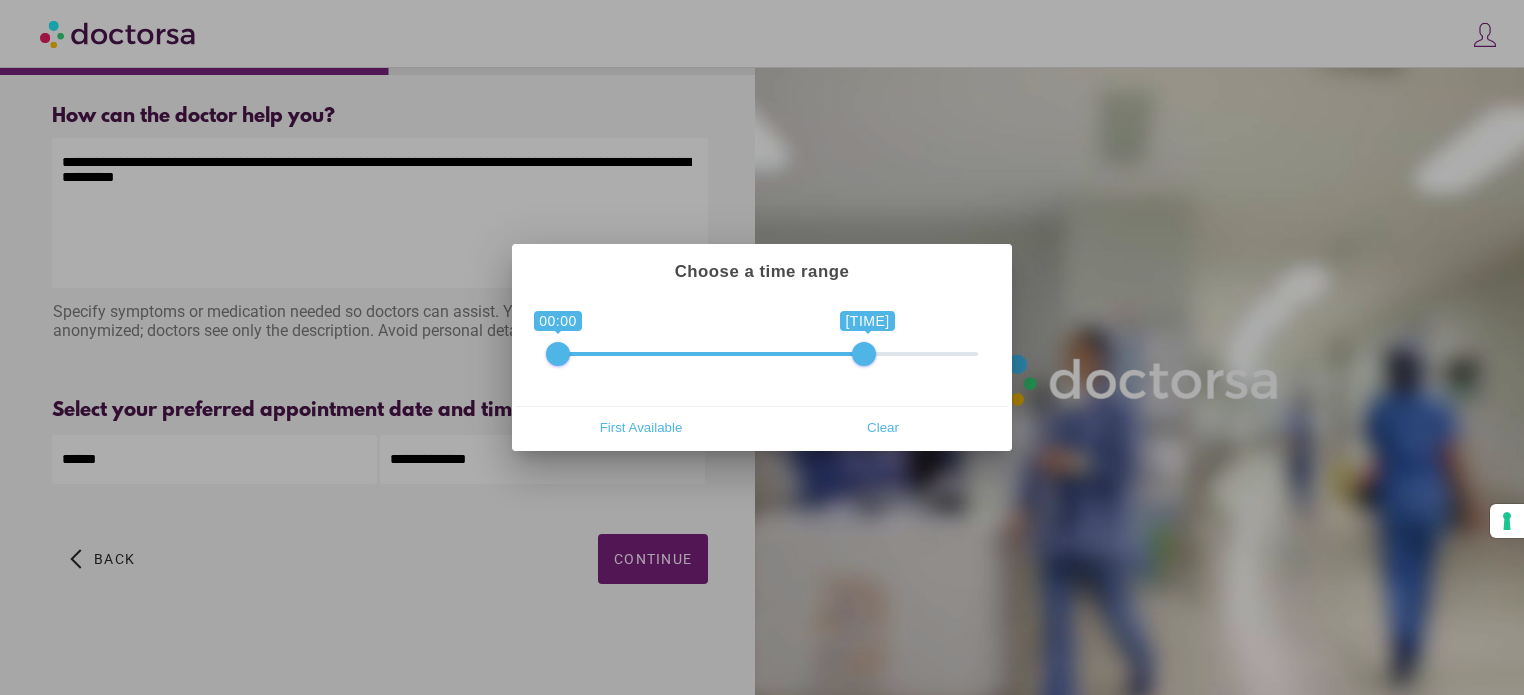 type on "**********" 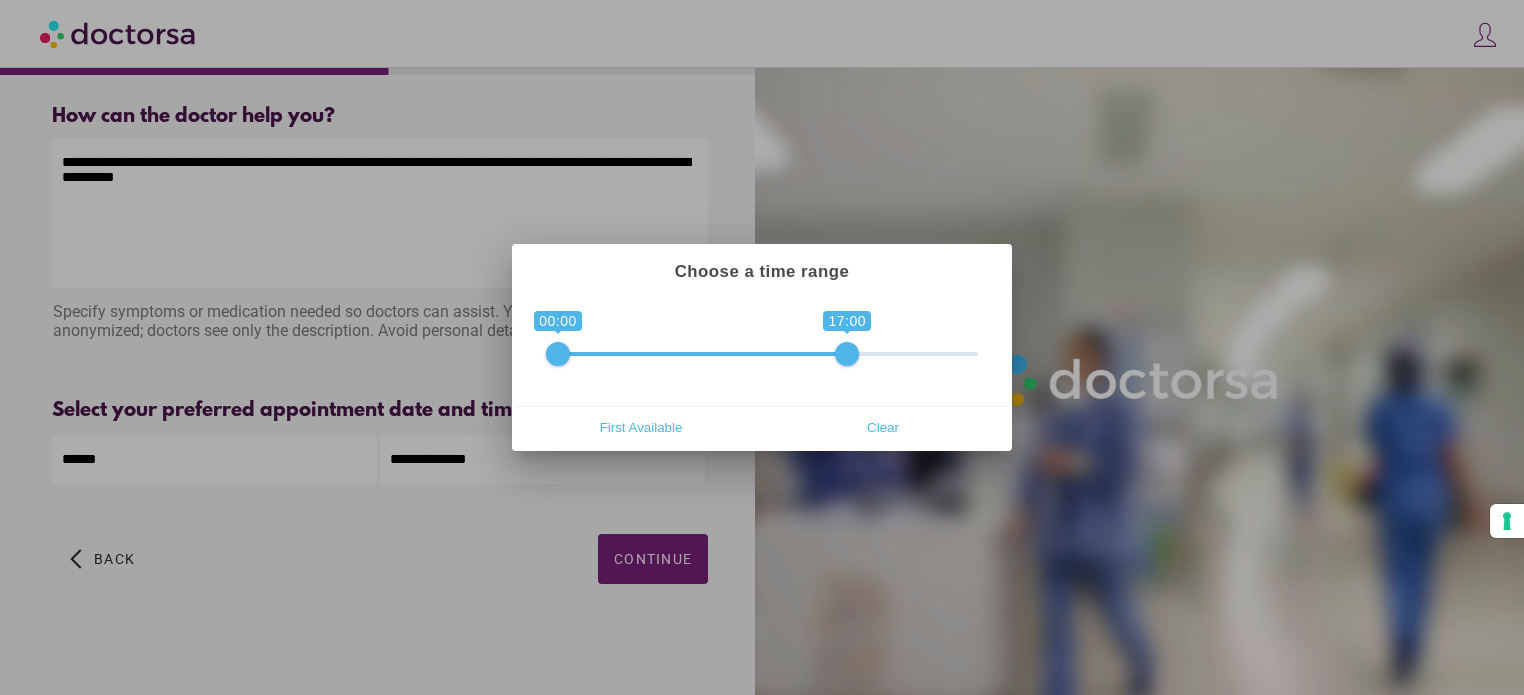 drag, startPoint x: 962, startPoint y: 359, endPoint x: 835, endPoint y: 365, distance: 127.141655 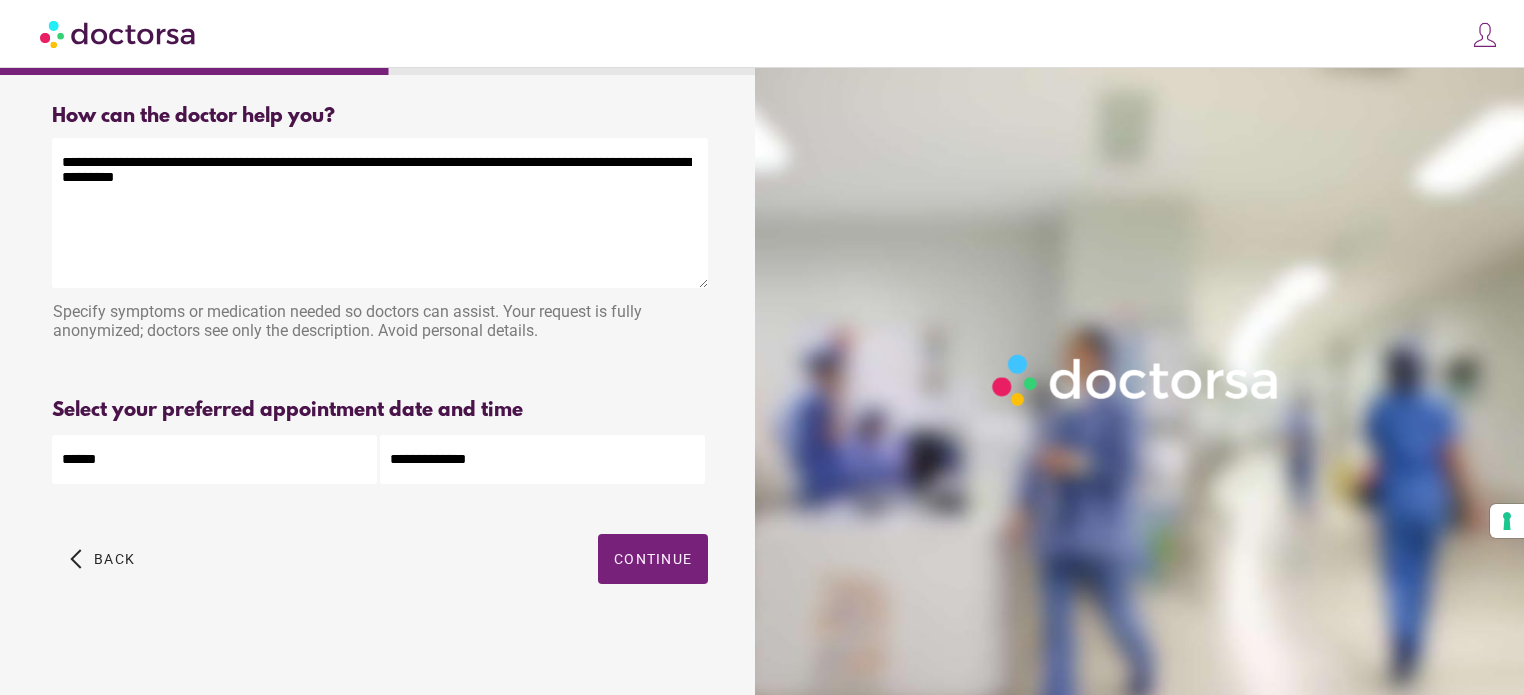 click on "Continue" at bounding box center (653, 559) 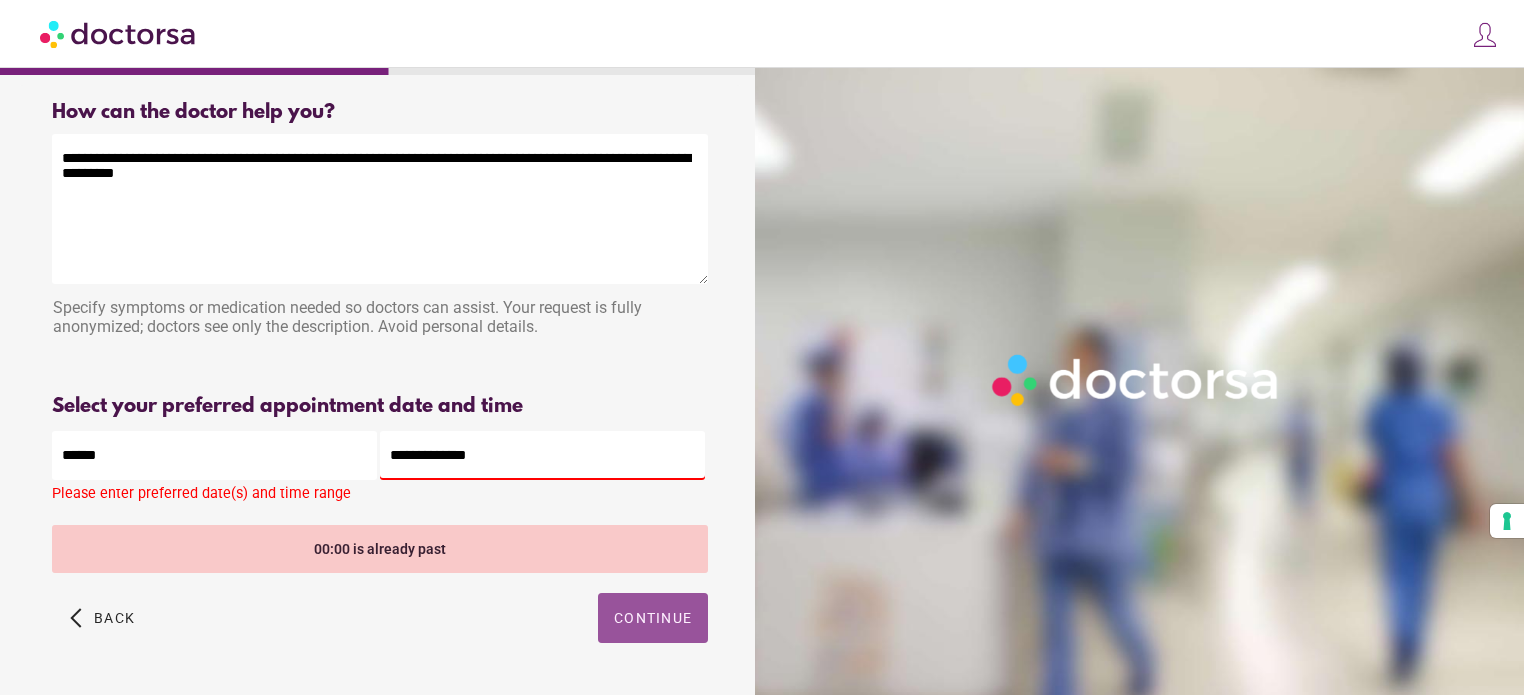click on "**********" at bounding box center (762, 370) 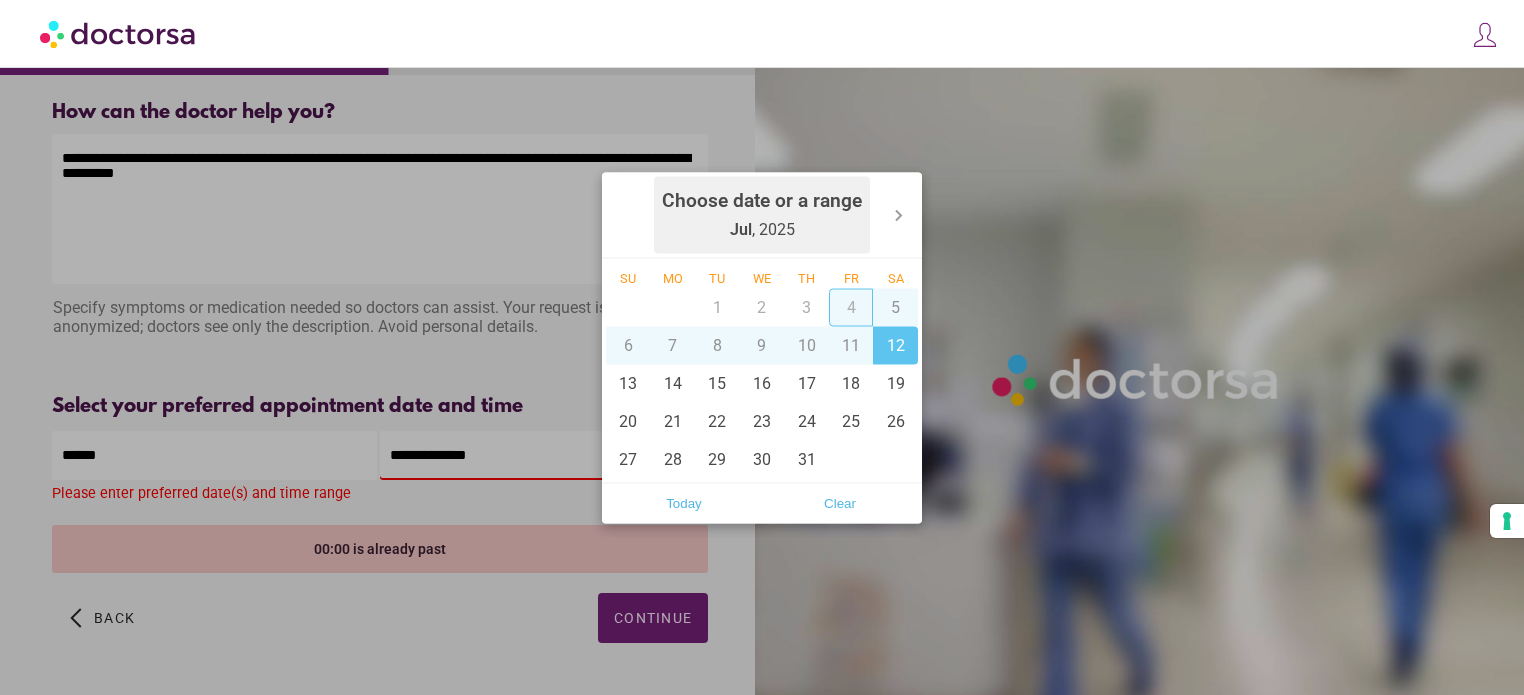 click on "Choose date or a range Jul , 2025" at bounding box center (762, 214) 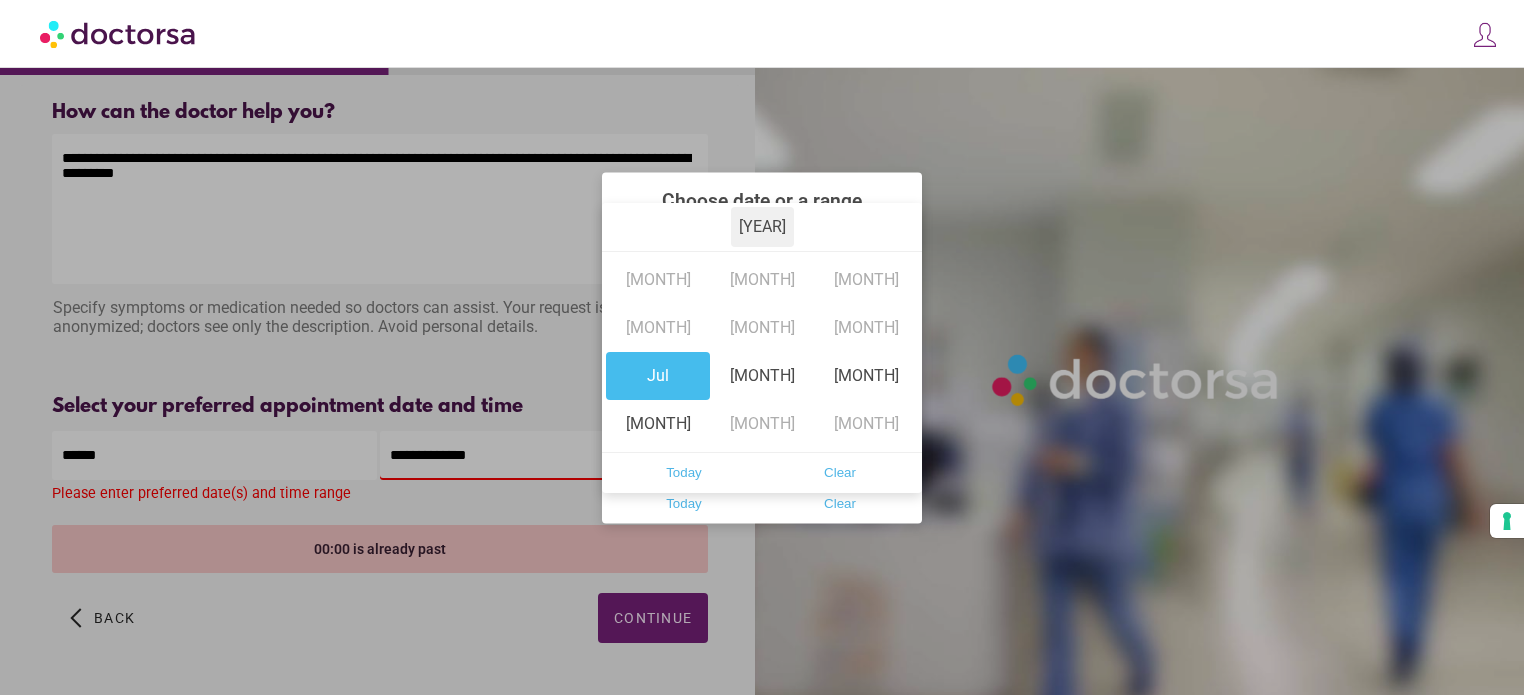 click on "Jul" at bounding box center [658, 376] 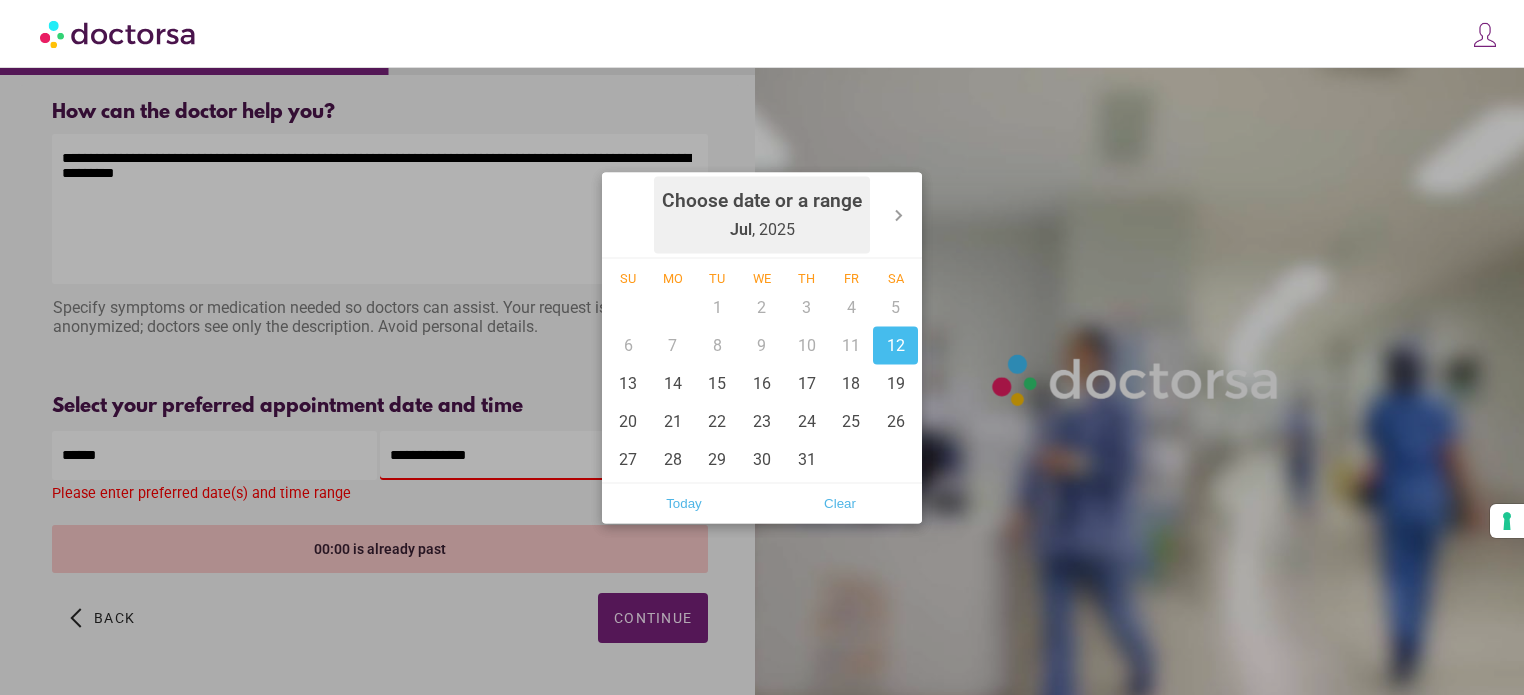 click on "12" at bounding box center [895, 345] 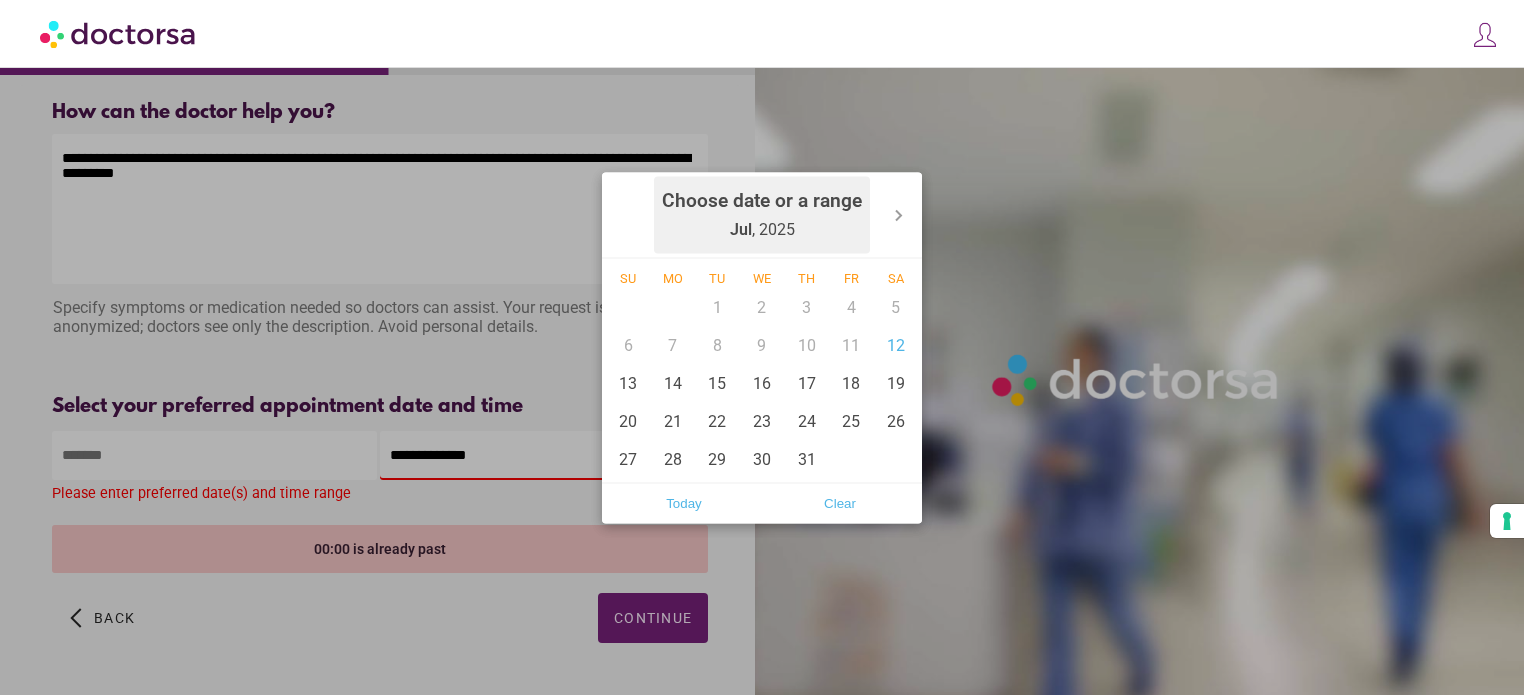 click at bounding box center [762, 347] 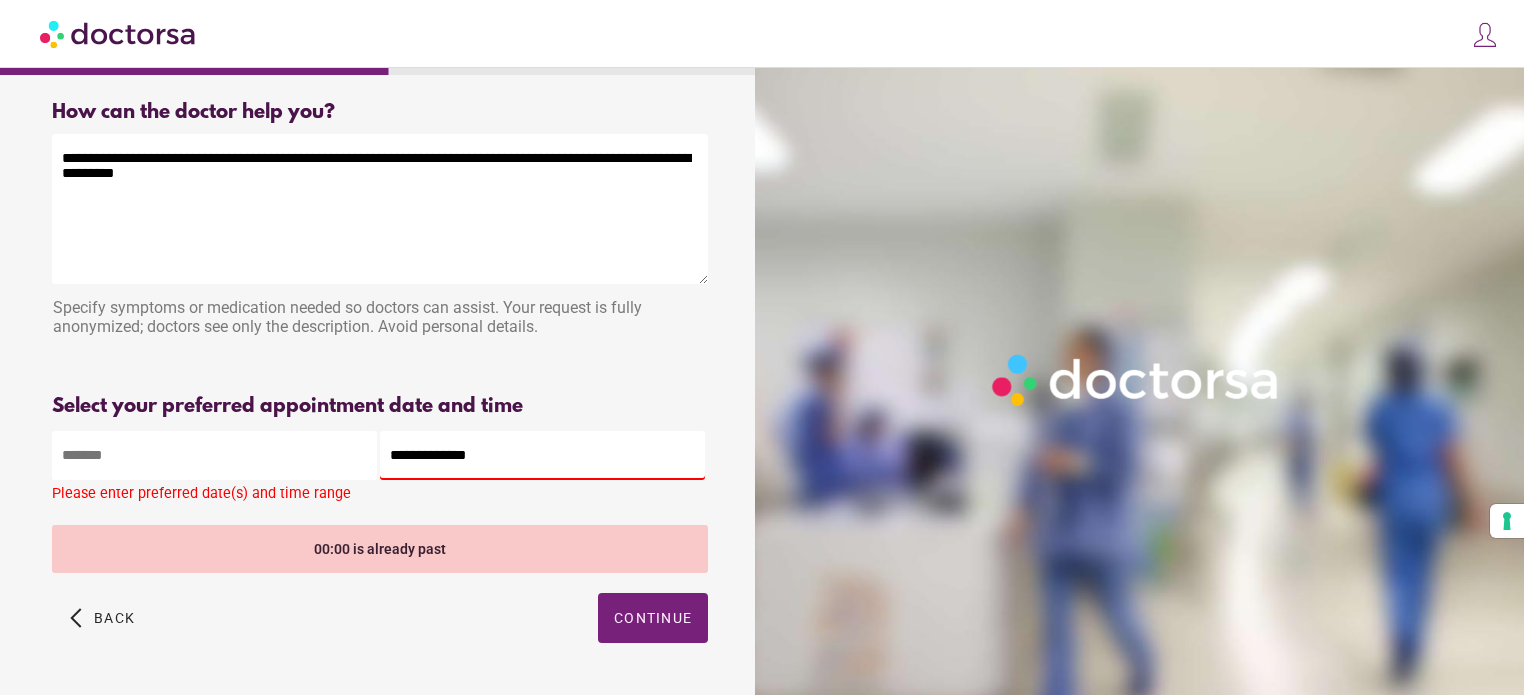 click on "**********" at bounding box center (762, 370) 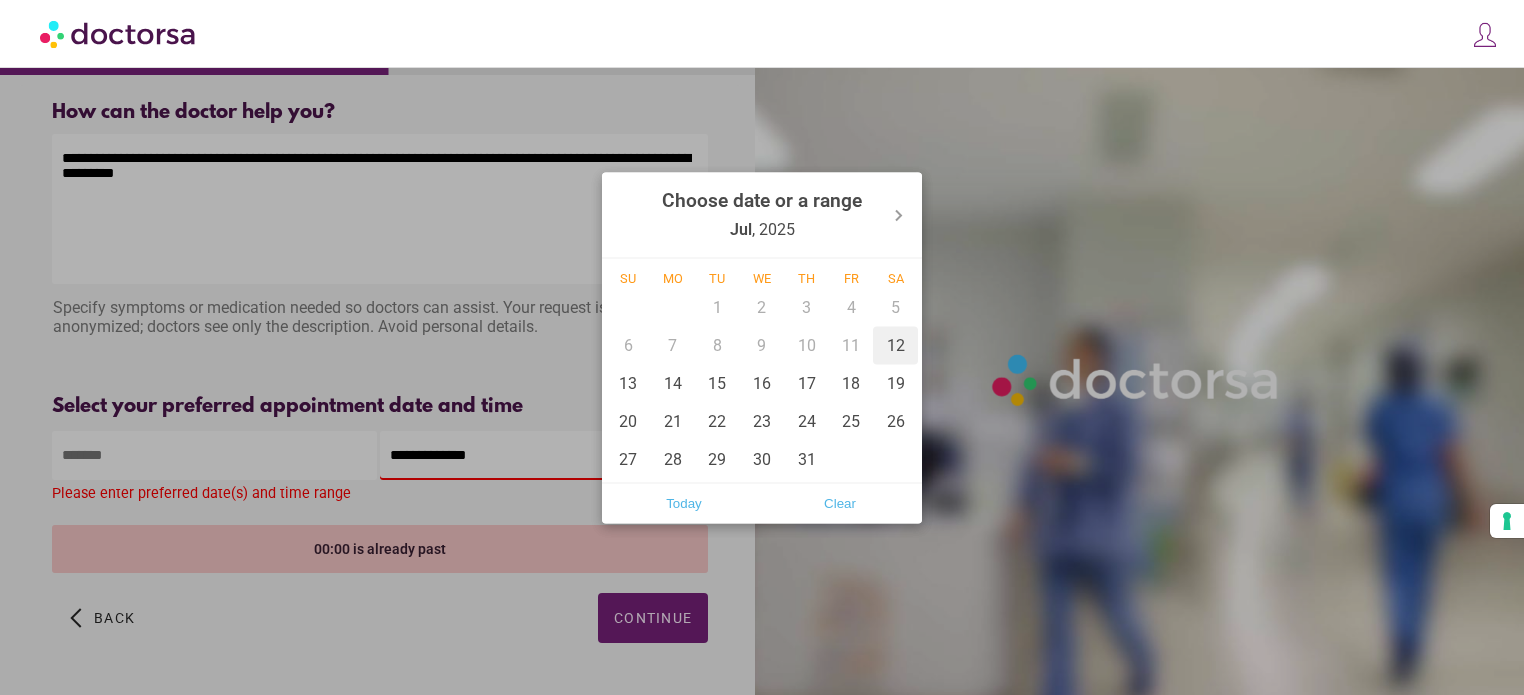 click on "12" at bounding box center (895, 345) 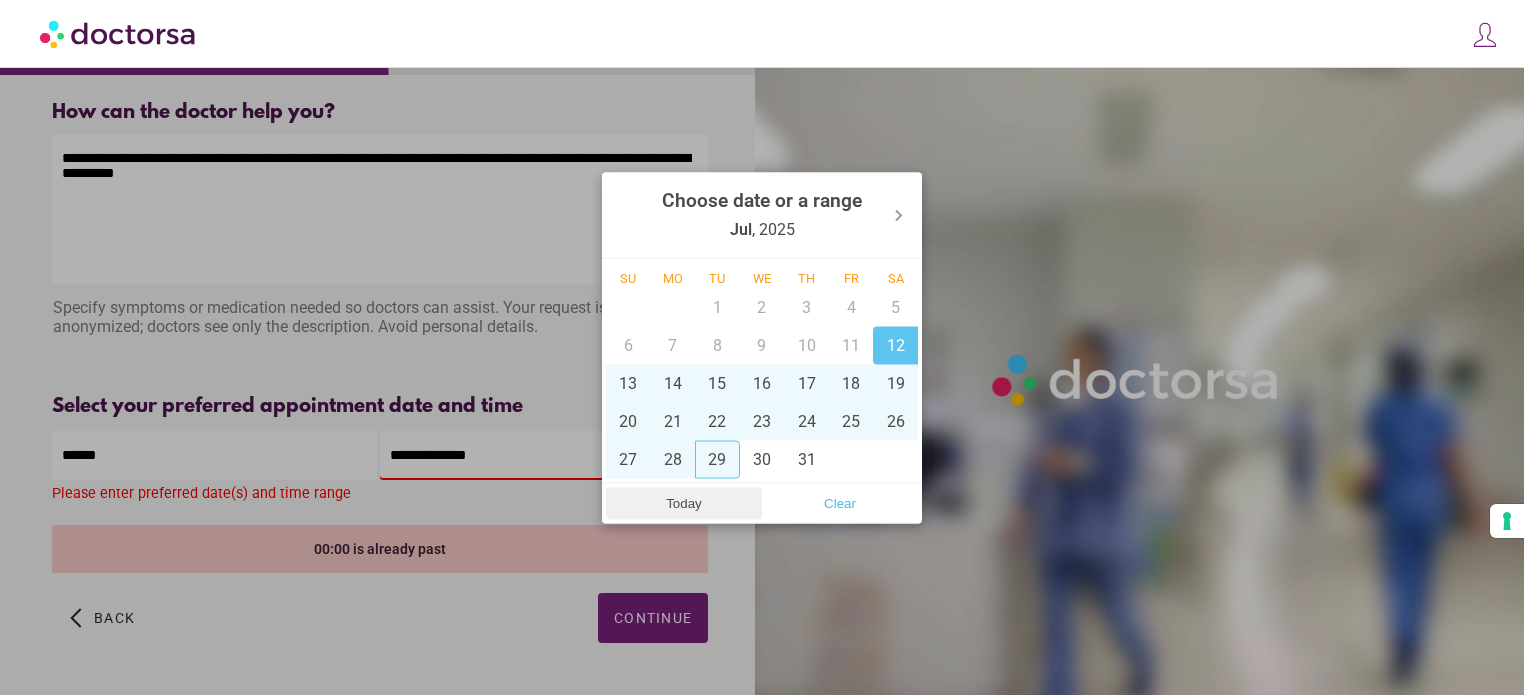 click on "Today" at bounding box center (684, 503) 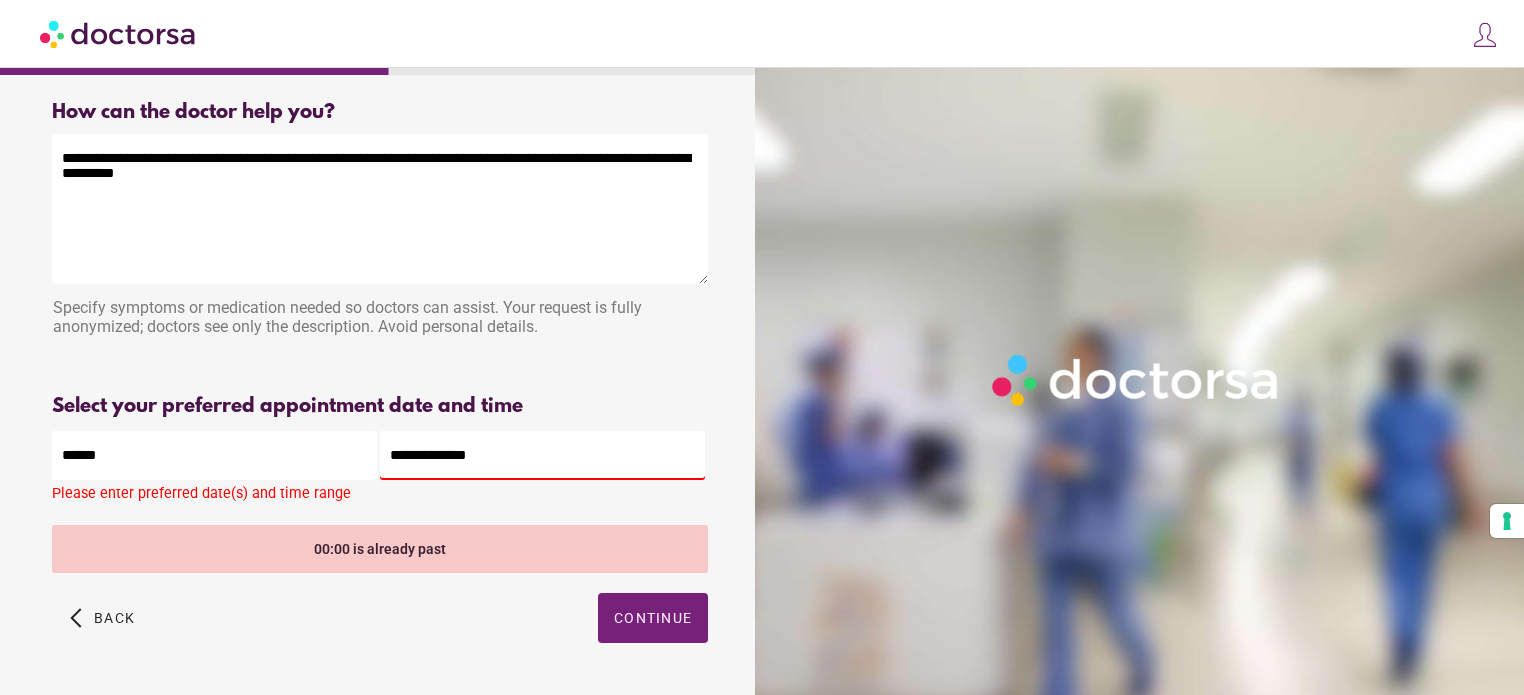 click on "**********" at bounding box center (542, 455) 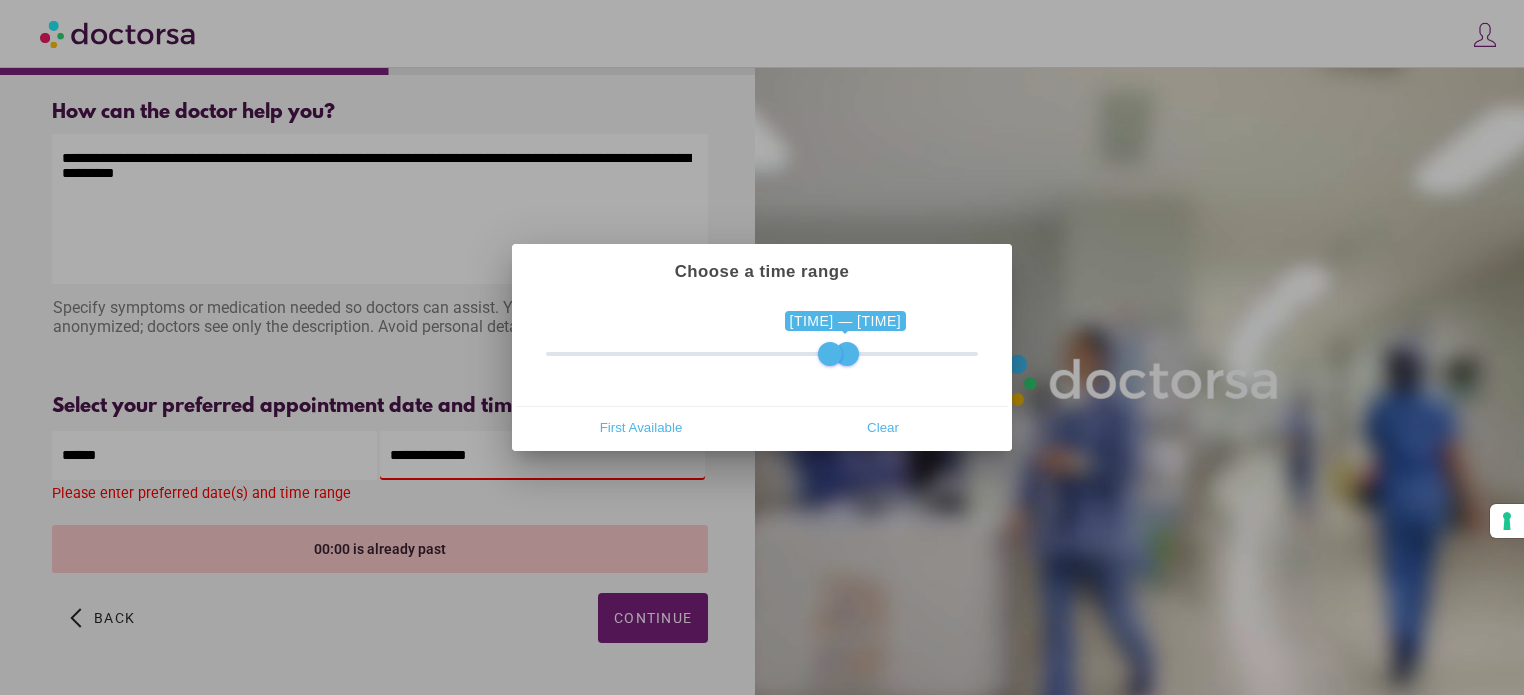 drag, startPoint x: 560, startPoint y: 355, endPoint x: 836, endPoint y: 367, distance: 276.26074 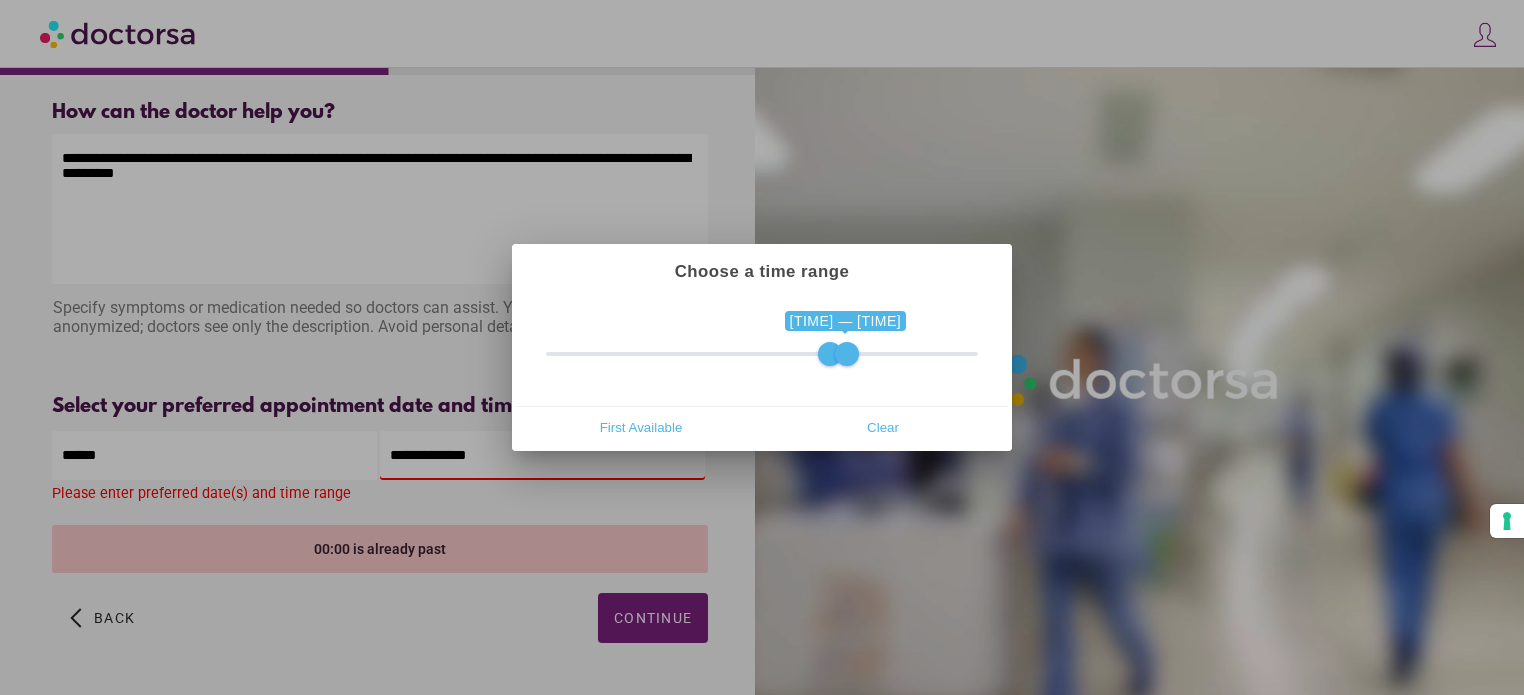 click at bounding box center (847, 354) 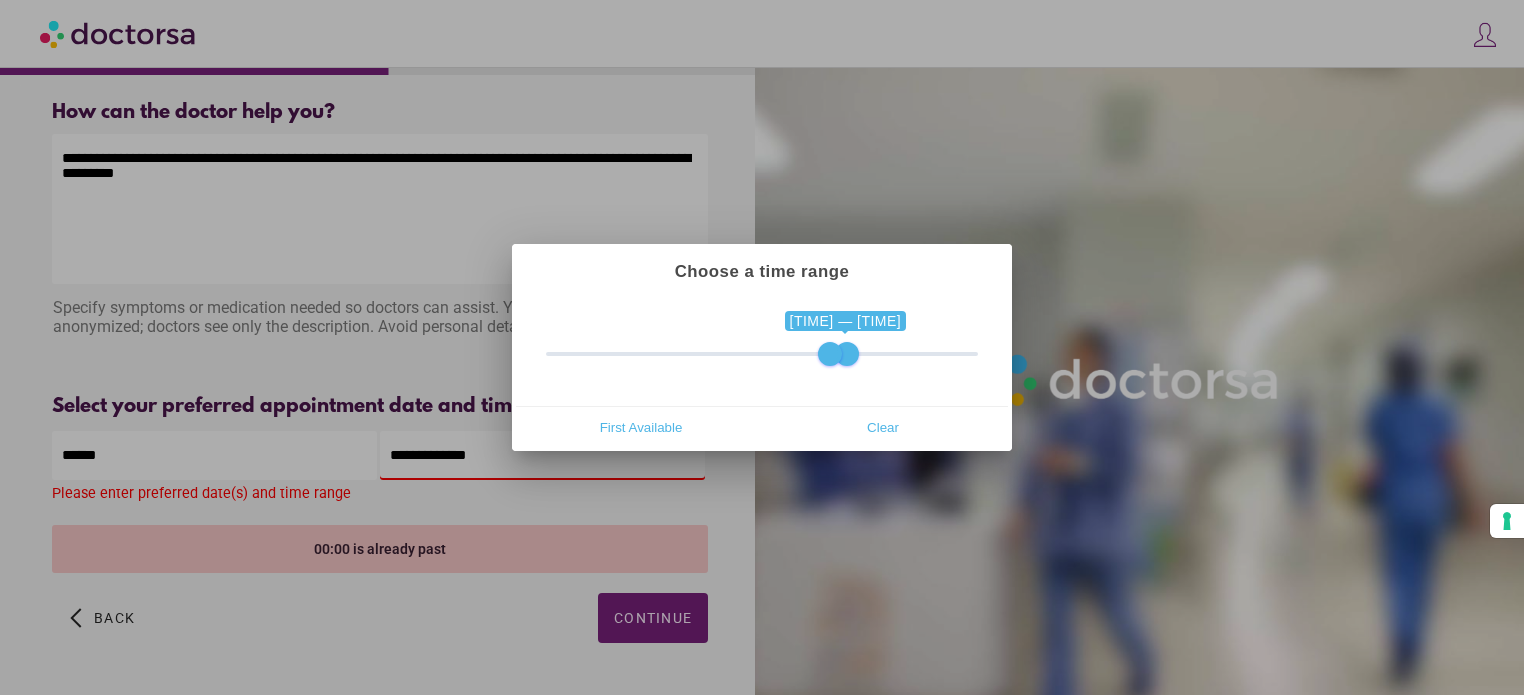 drag, startPoint x: 827, startPoint y: 351, endPoint x: 838, endPoint y: 348, distance: 11.401754 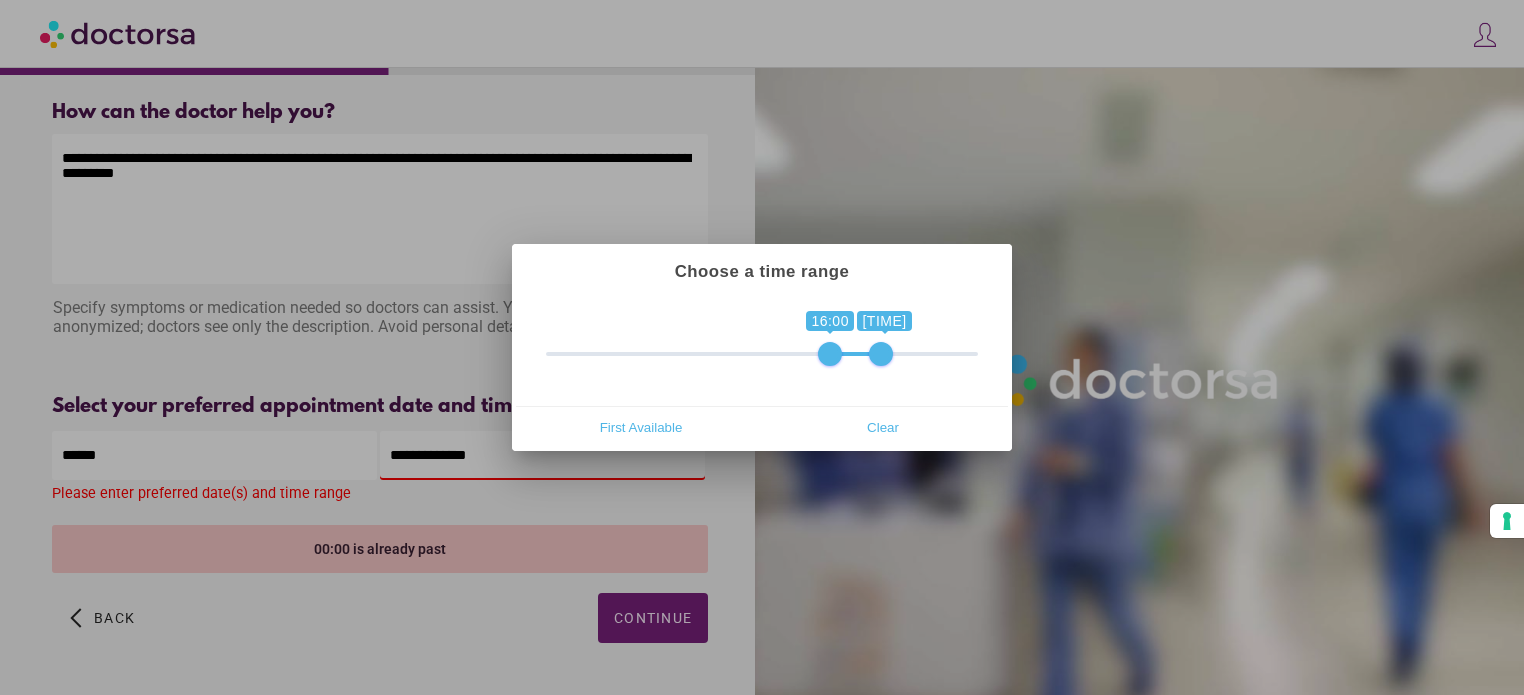 drag, startPoint x: 846, startPoint y: 355, endPoint x: 875, endPoint y: 359, distance: 29.274563 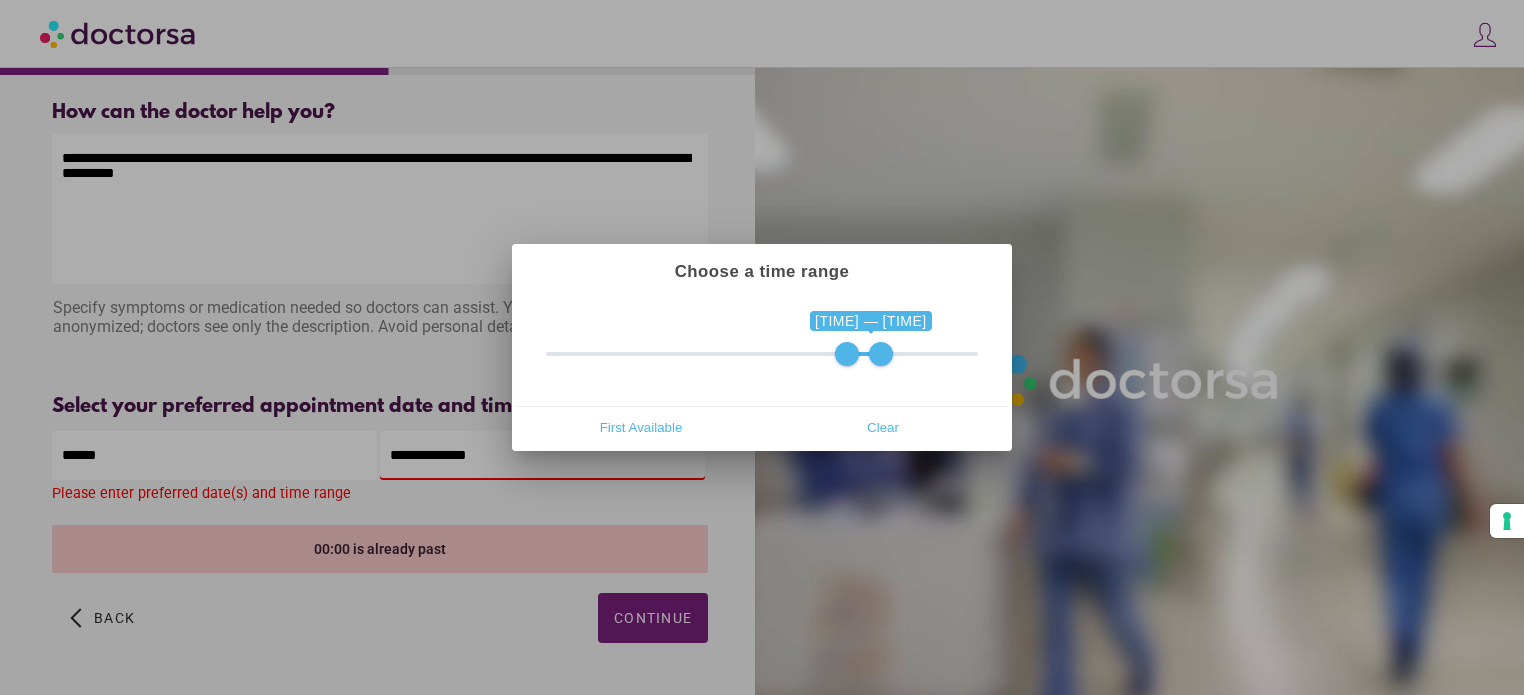 drag, startPoint x: 829, startPoint y: 351, endPoint x: 840, endPoint y: 352, distance: 11.045361 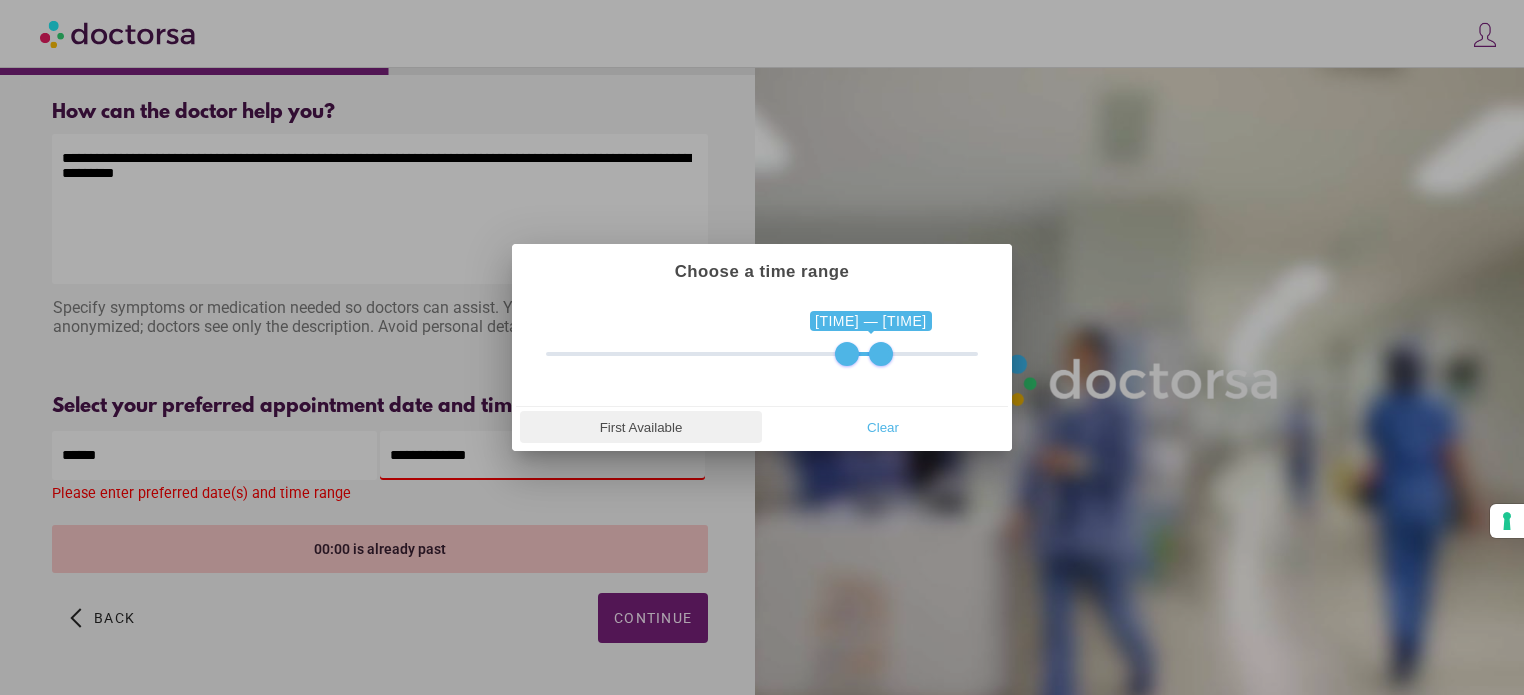 click on "First Available" at bounding box center (641, 427) 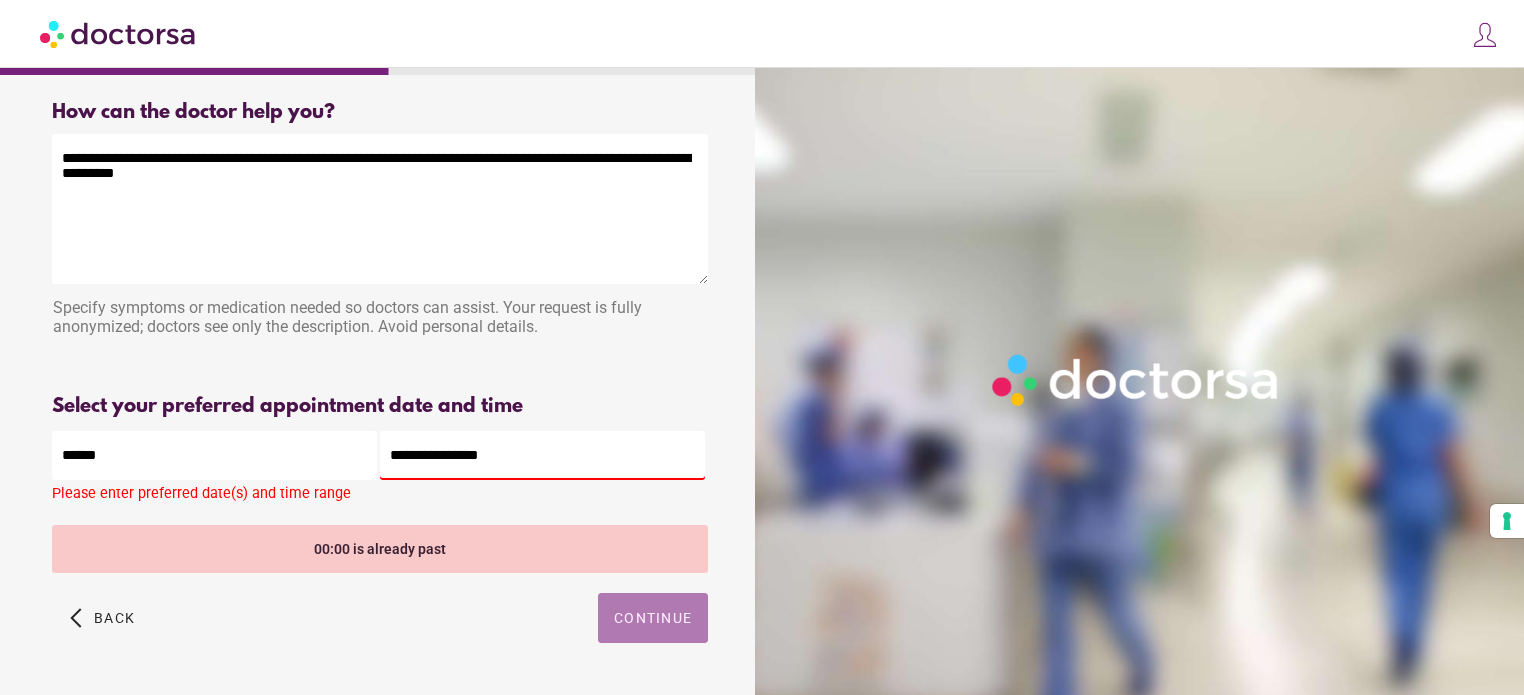 click on "Continue" at bounding box center [653, 618] 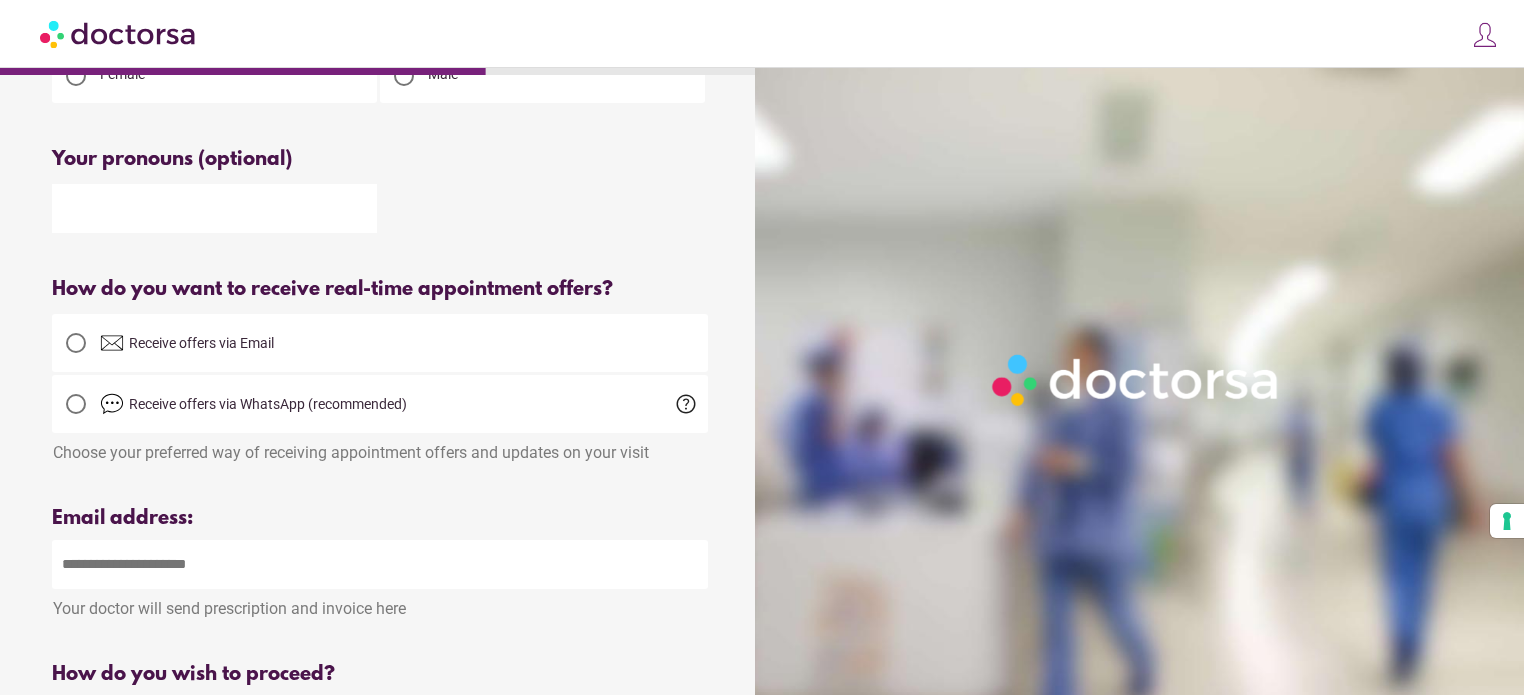 scroll, scrollTop: 0, scrollLeft: 0, axis: both 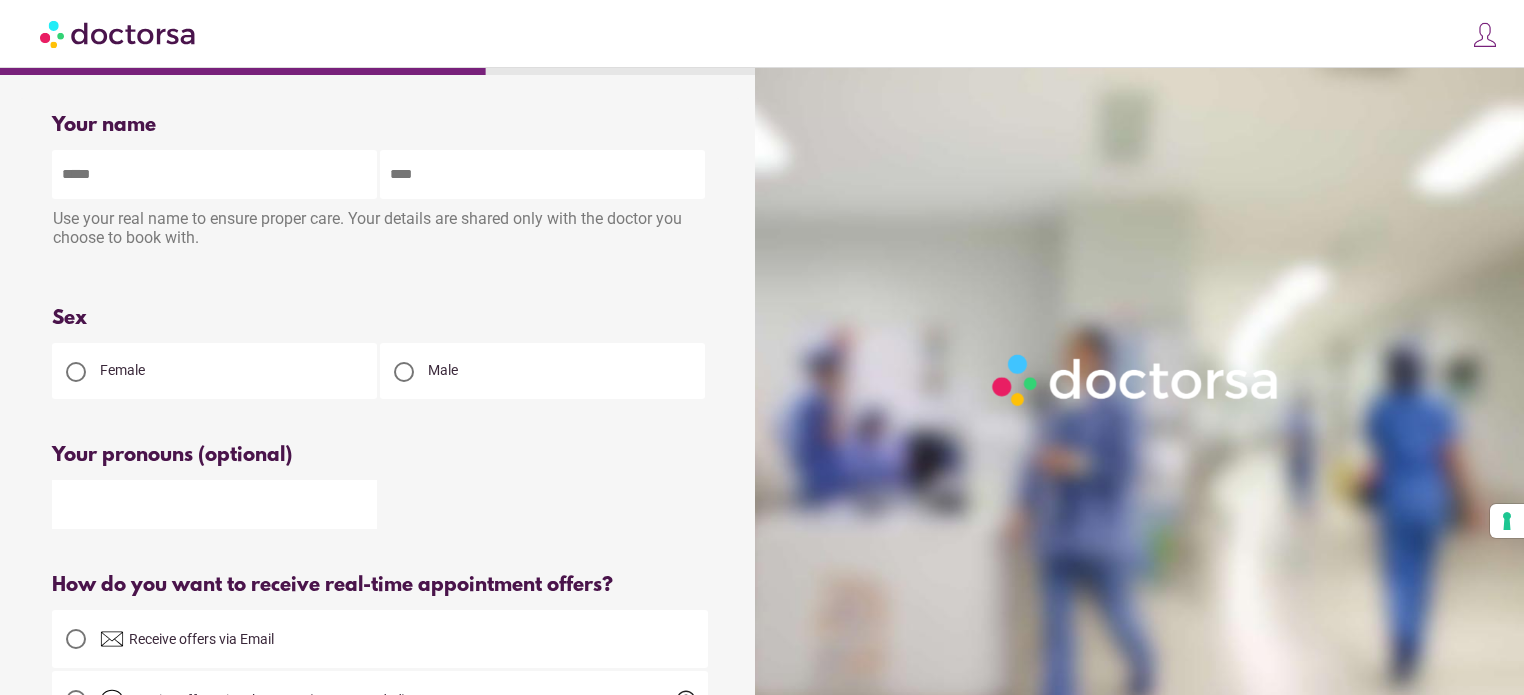 click at bounding box center (214, 174) 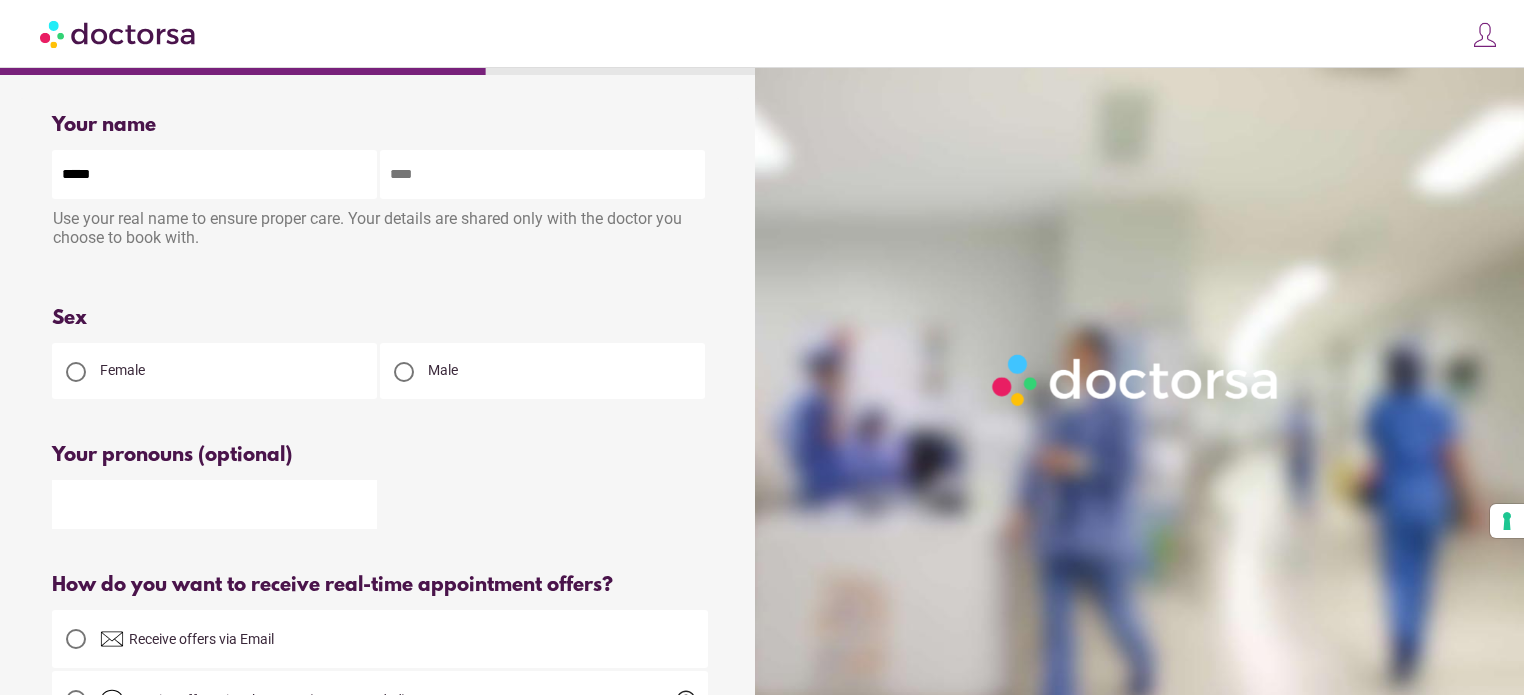 click at bounding box center (542, 174) 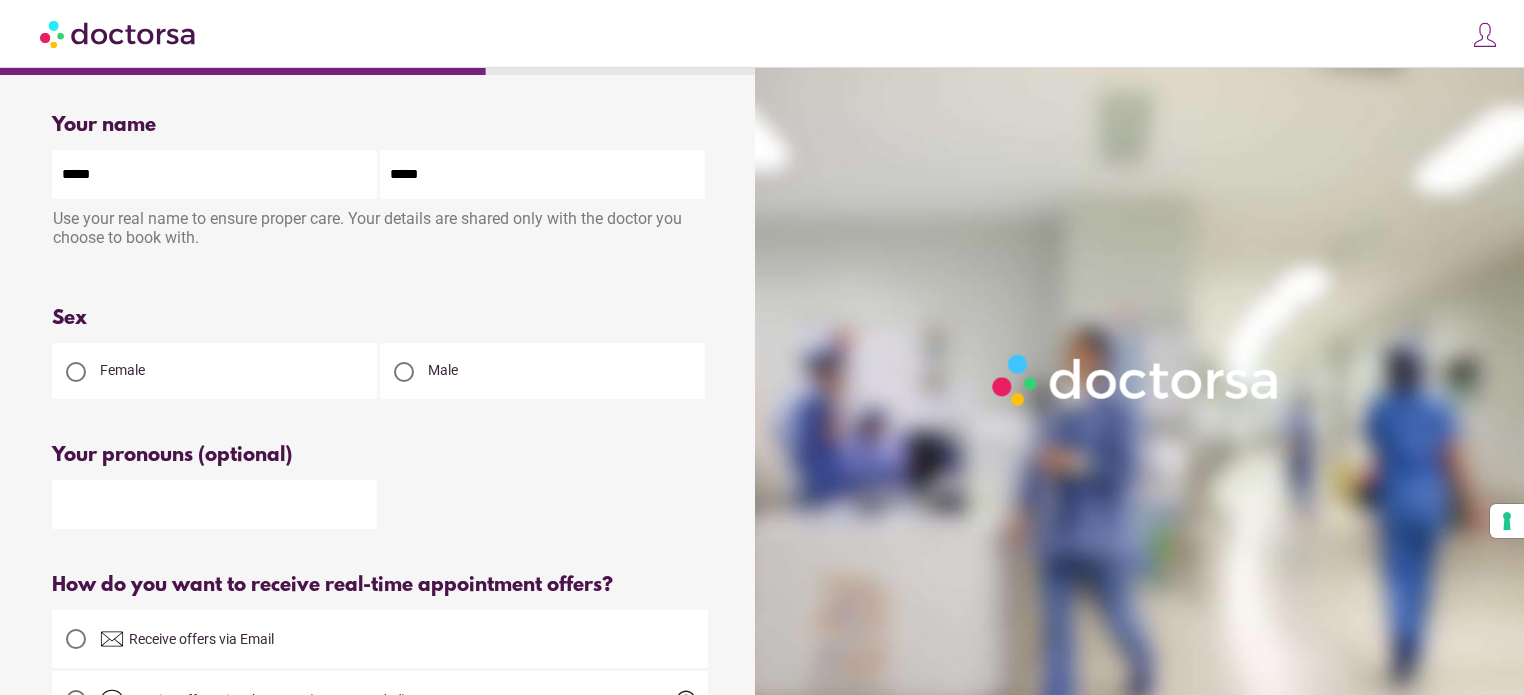 click at bounding box center [404, 372] 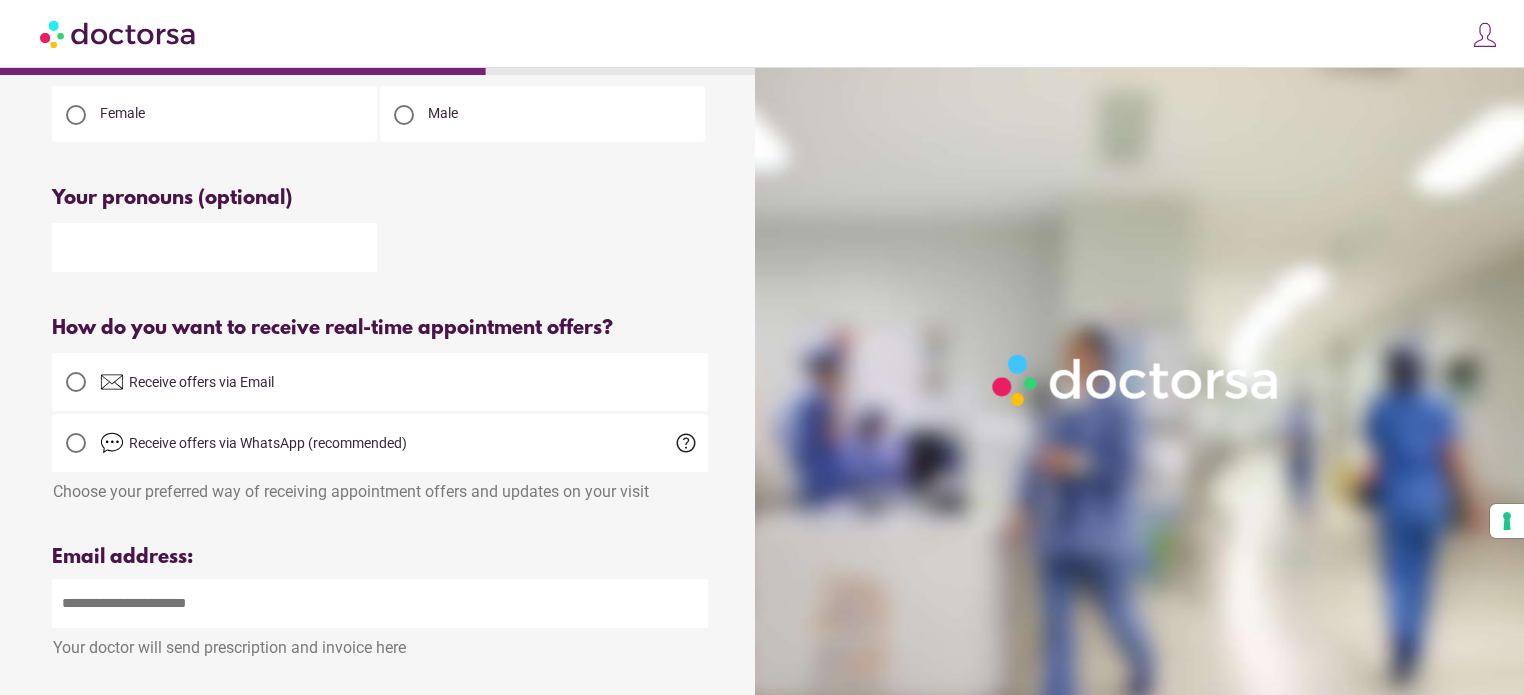 scroll, scrollTop: 300, scrollLeft: 0, axis: vertical 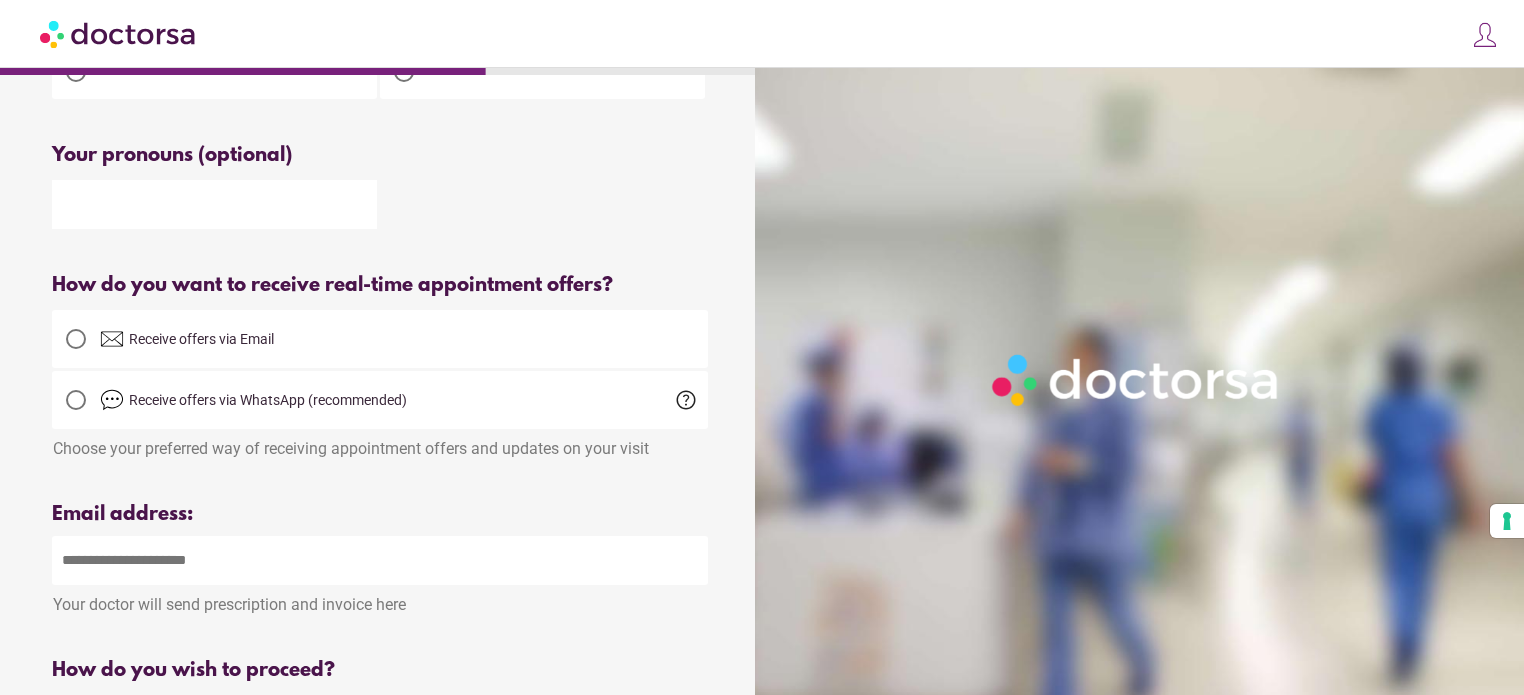 click at bounding box center [76, 339] 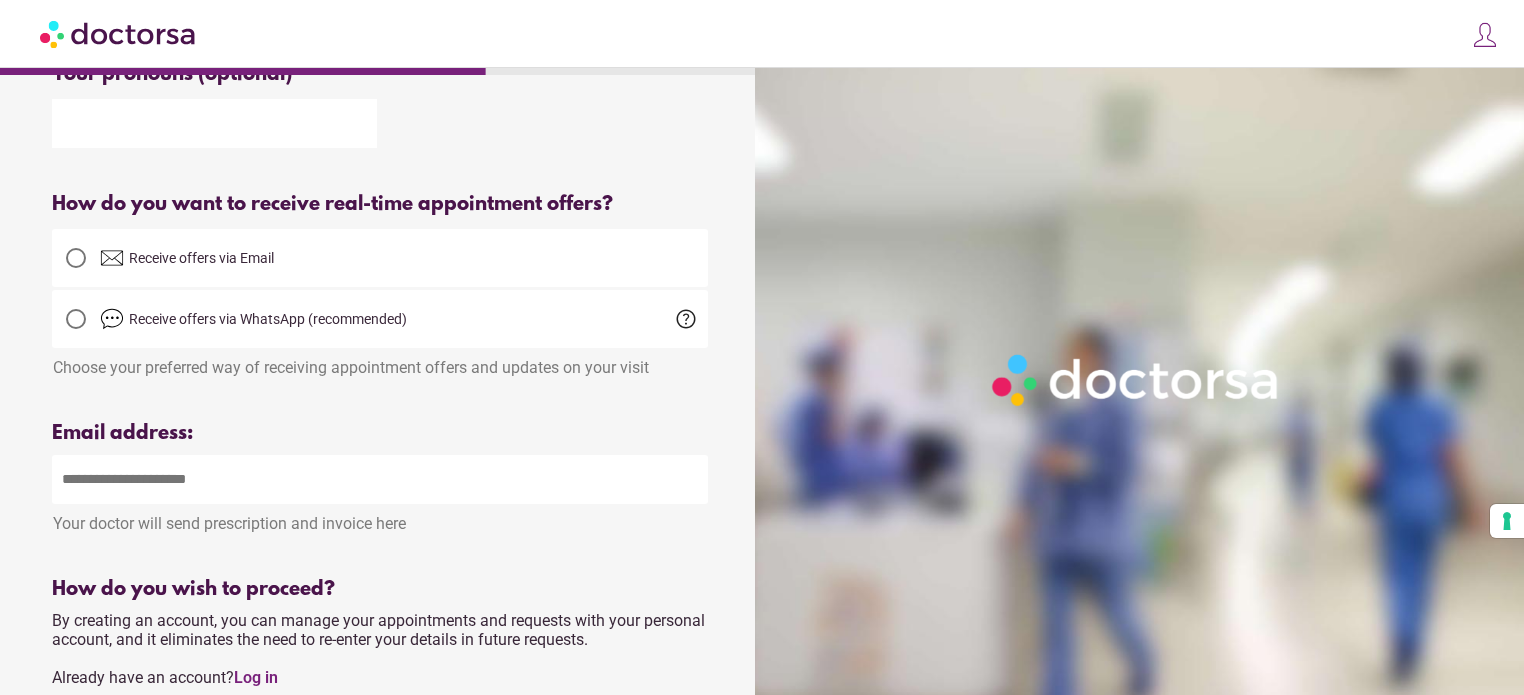 scroll, scrollTop: 500, scrollLeft: 0, axis: vertical 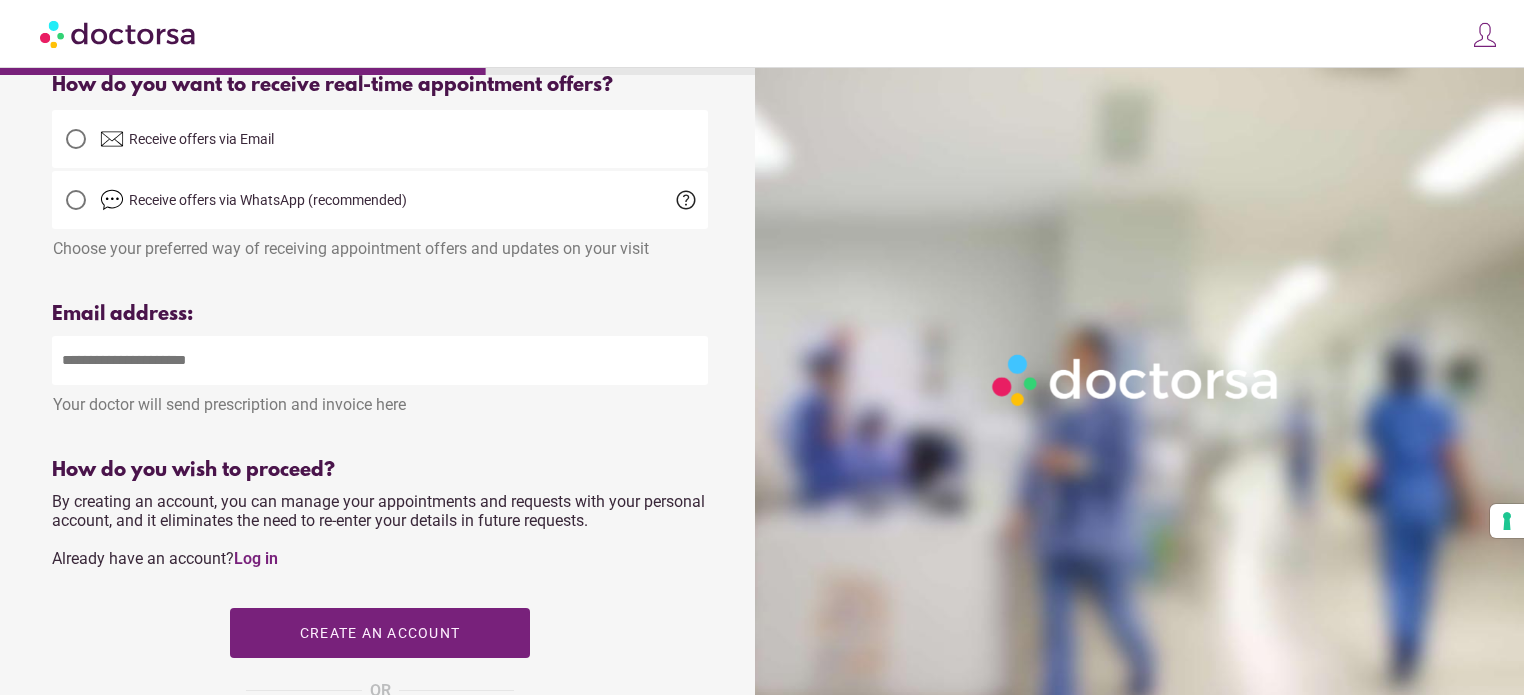 click at bounding box center (380, 360) 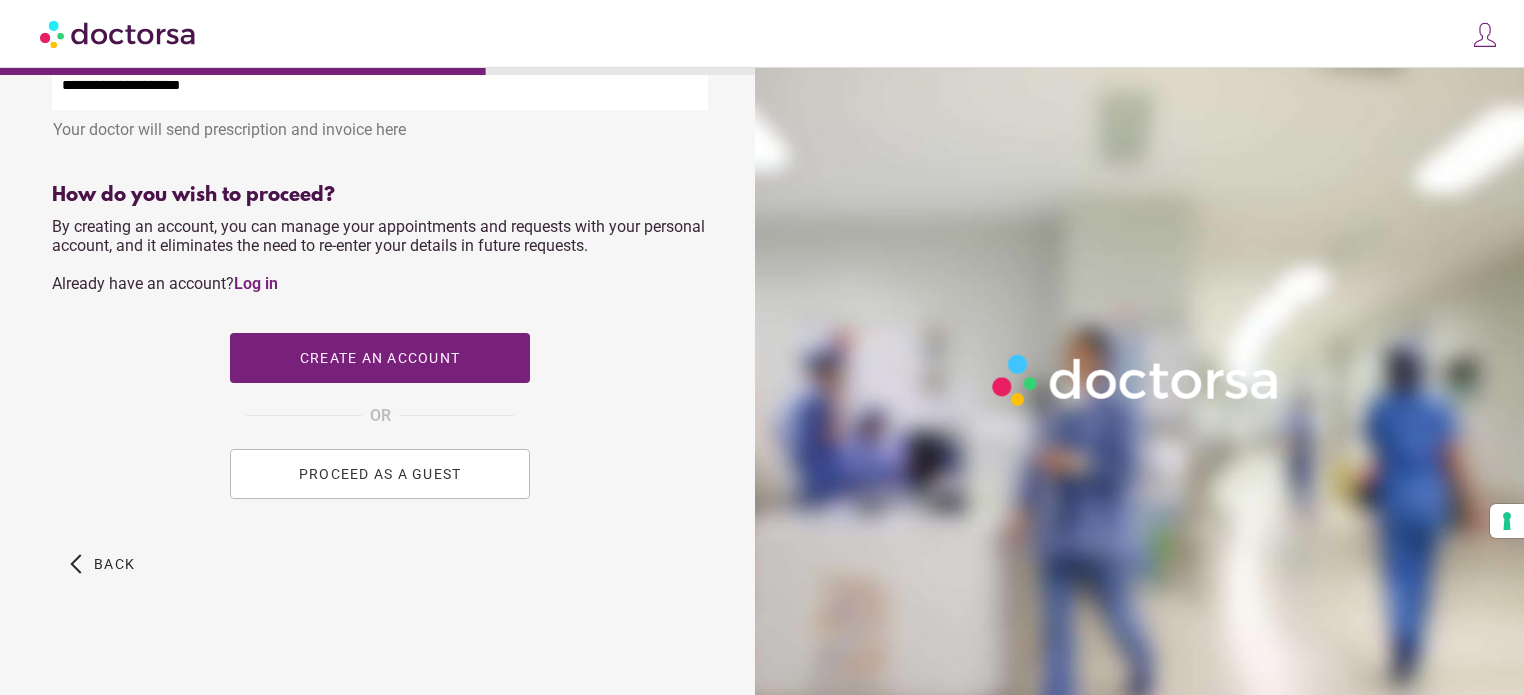scroll, scrollTop: 790, scrollLeft: 0, axis: vertical 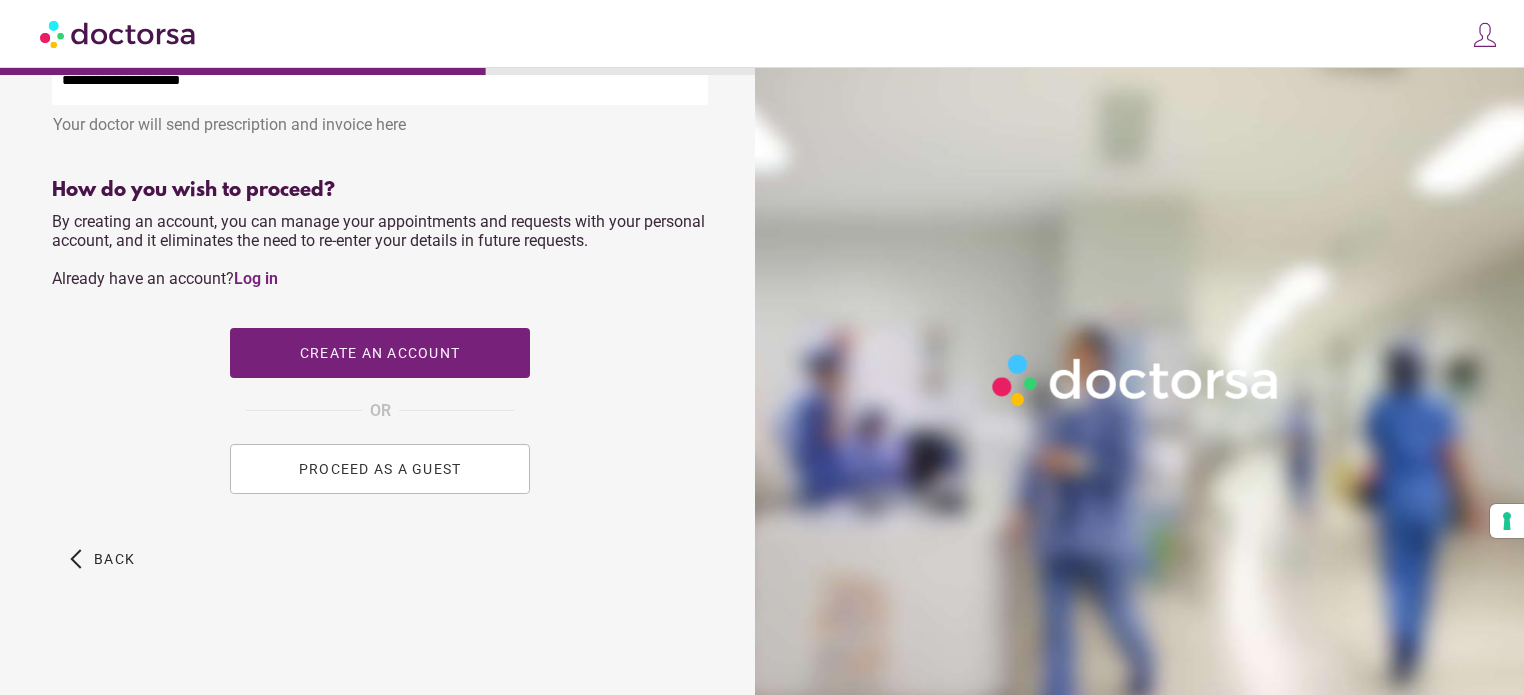 click on "PROCEED AS A GUEST" at bounding box center [380, 469] 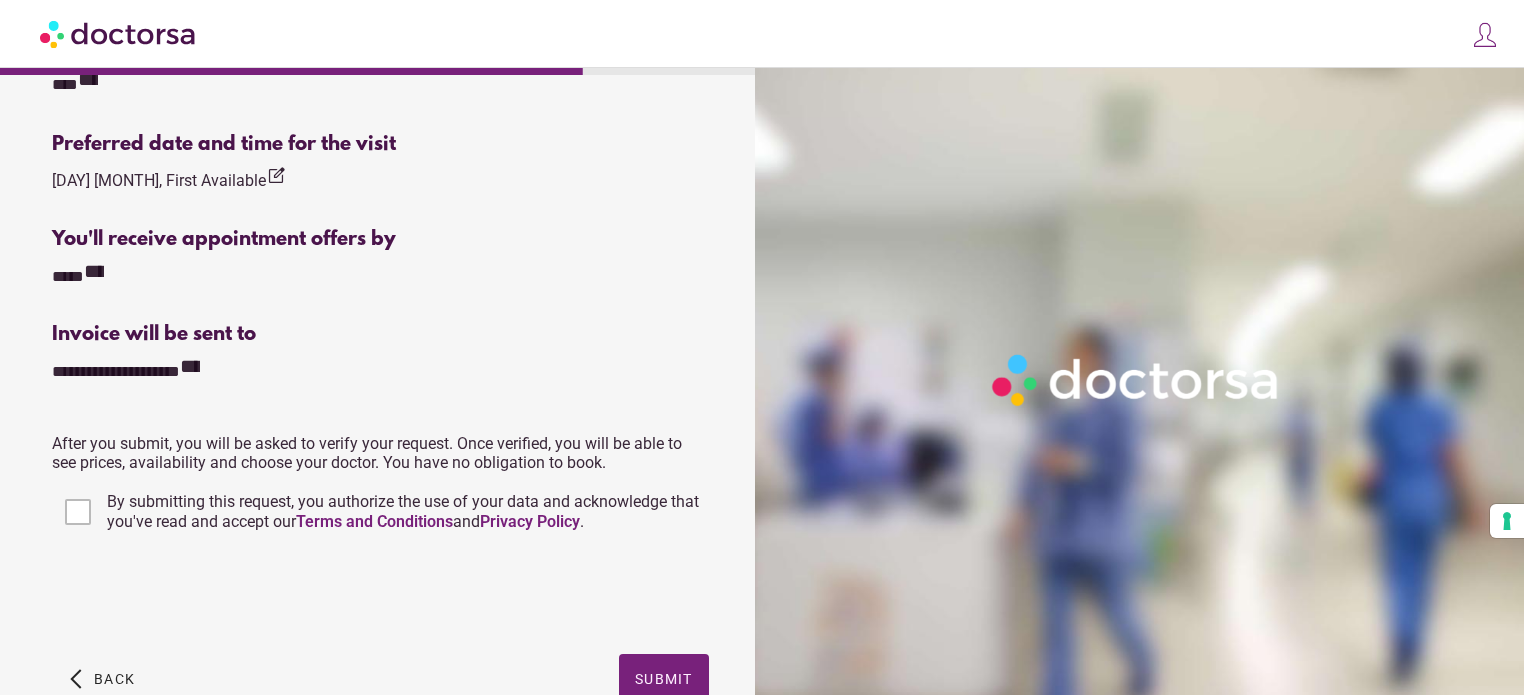 scroll, scrollTop: 764, scrollLeft: 0, axis: vertical 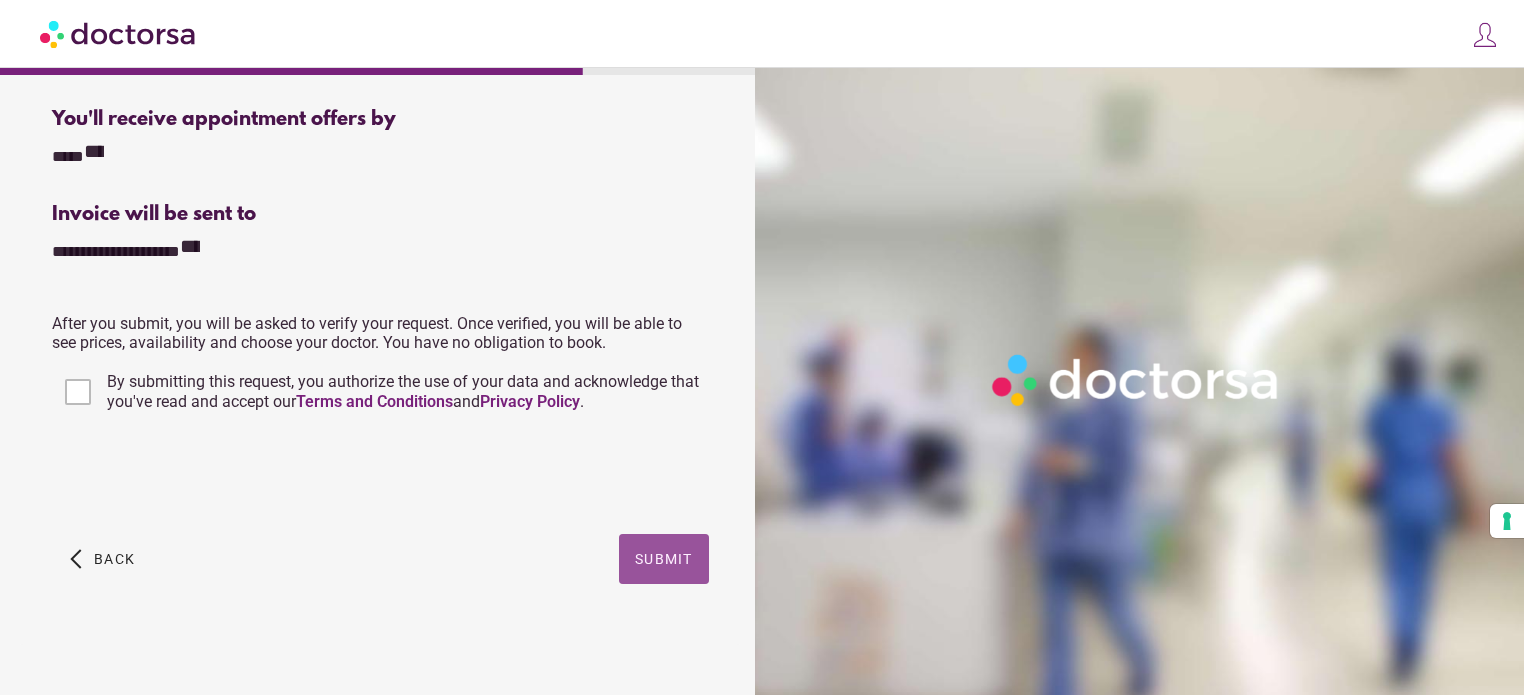 click on "Submit" at bounding box center [664, 559] 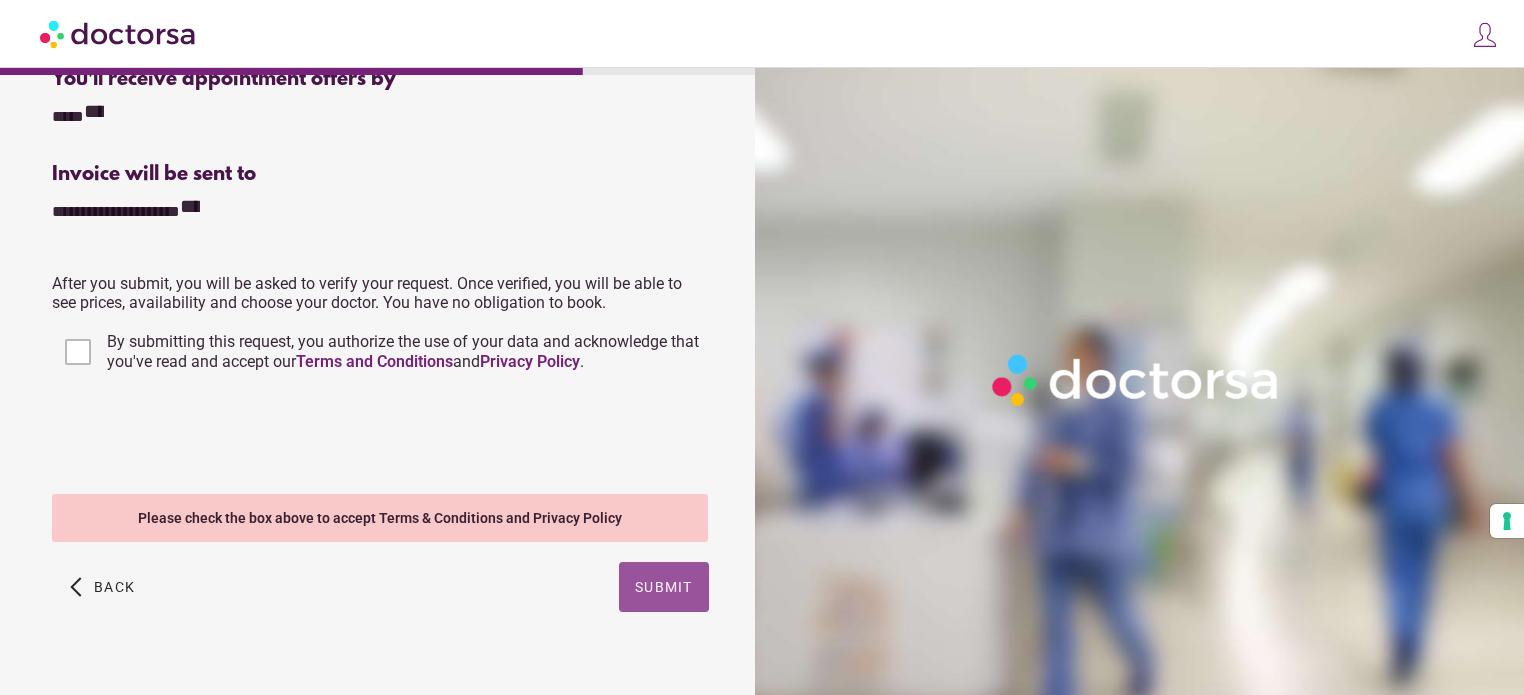 scroll, scrollTop: 832, scrollLeft: 0, axis: vertical 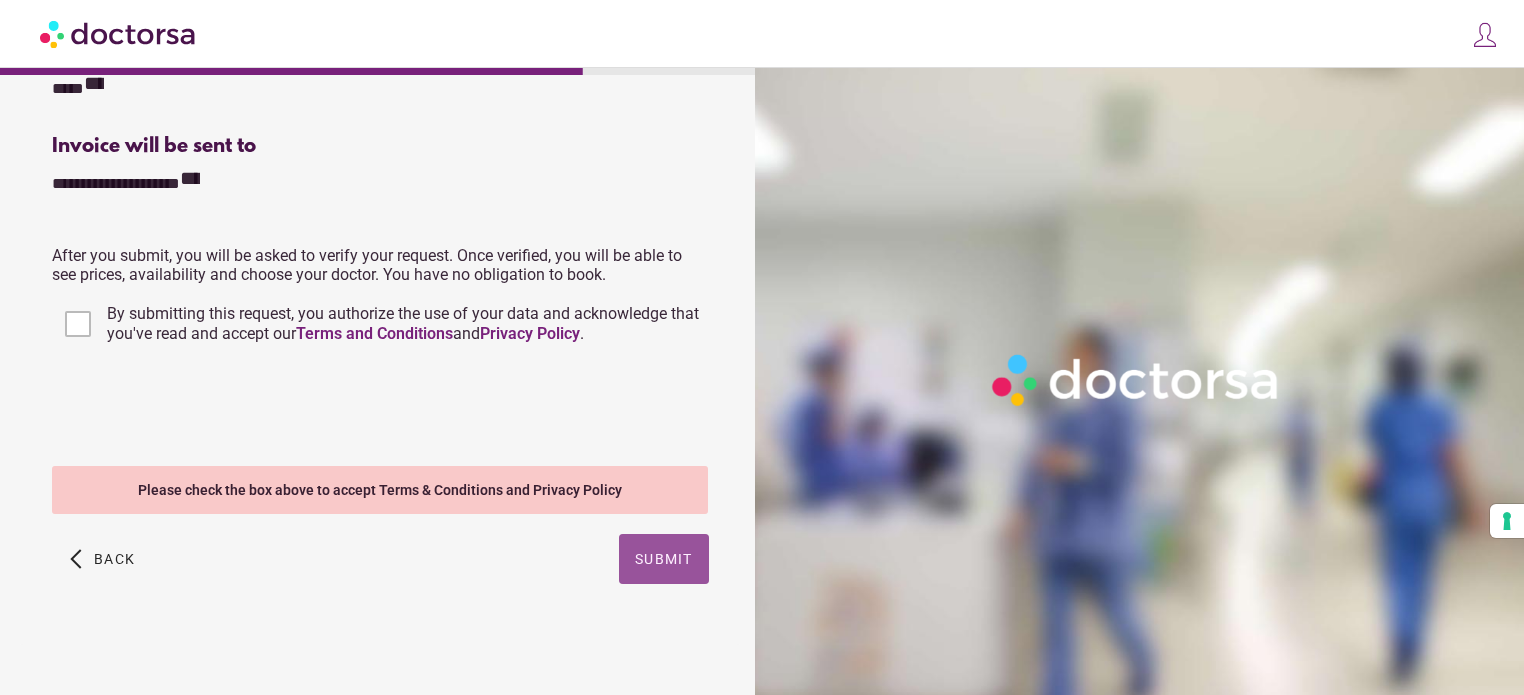 click on "Submit" at bounding box center (664, 559) 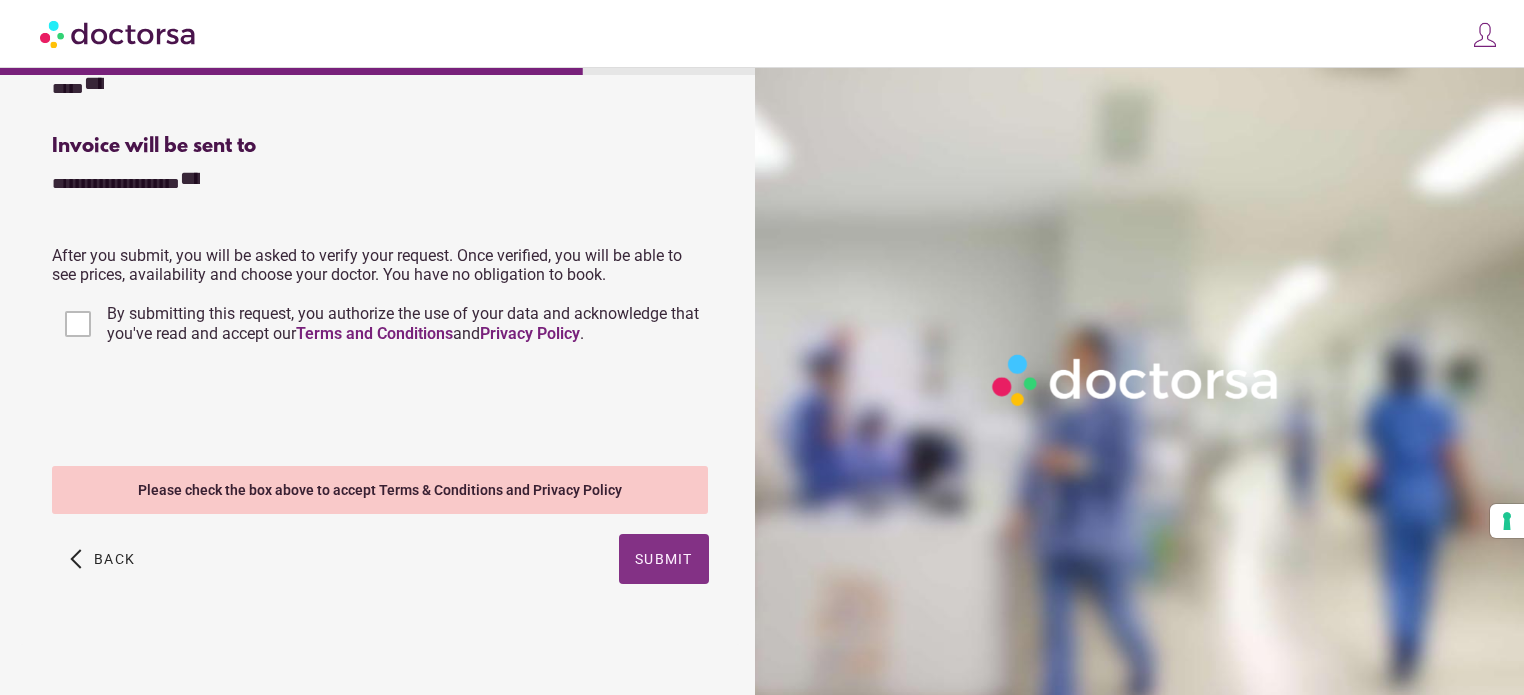 scroll, scrollTop: 764, scrollLeft: 0, axis: vertical 